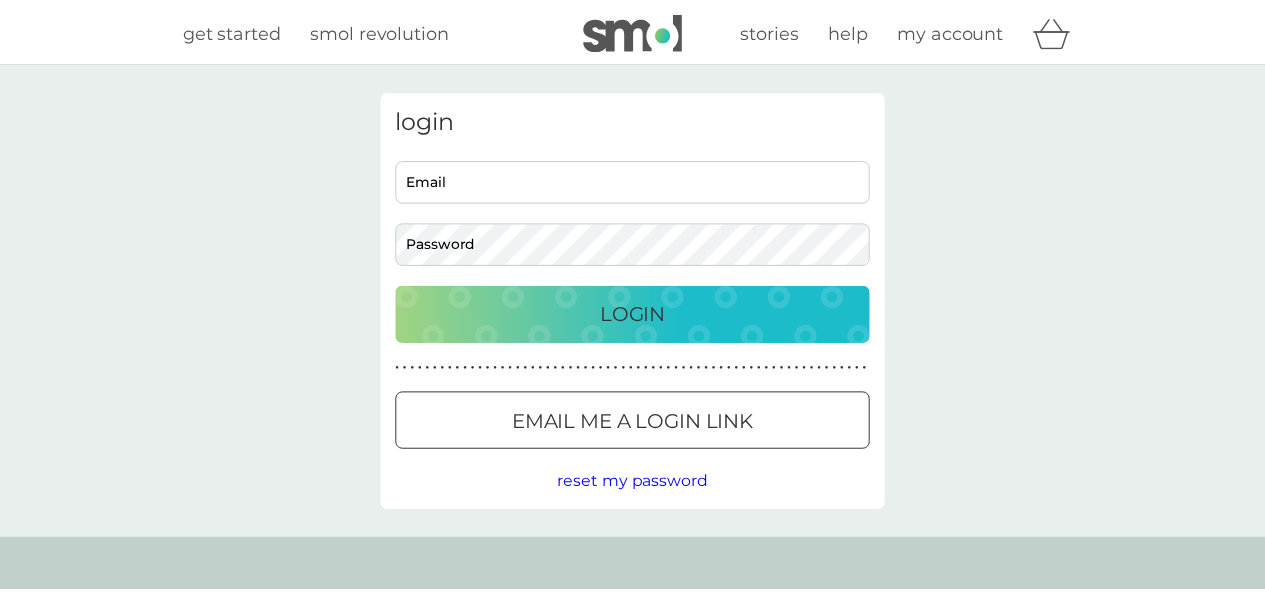 scroll, scrollTop: 0, scrollLeft: 0, axis: both 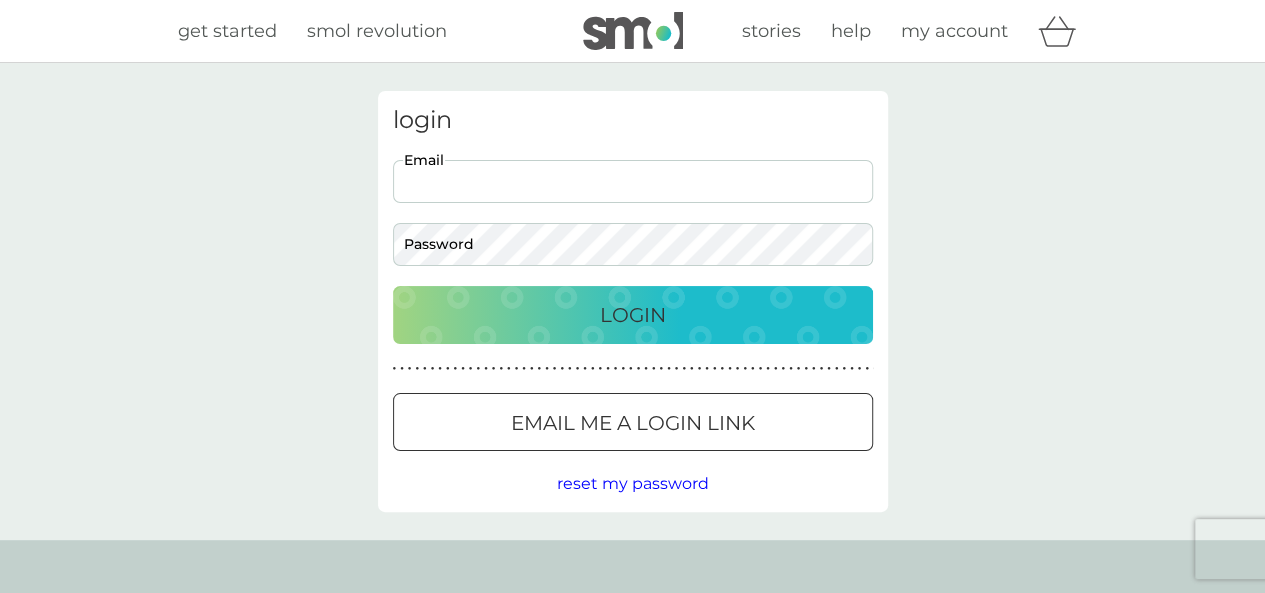 click on "Email" at bounding box center (633, 181) 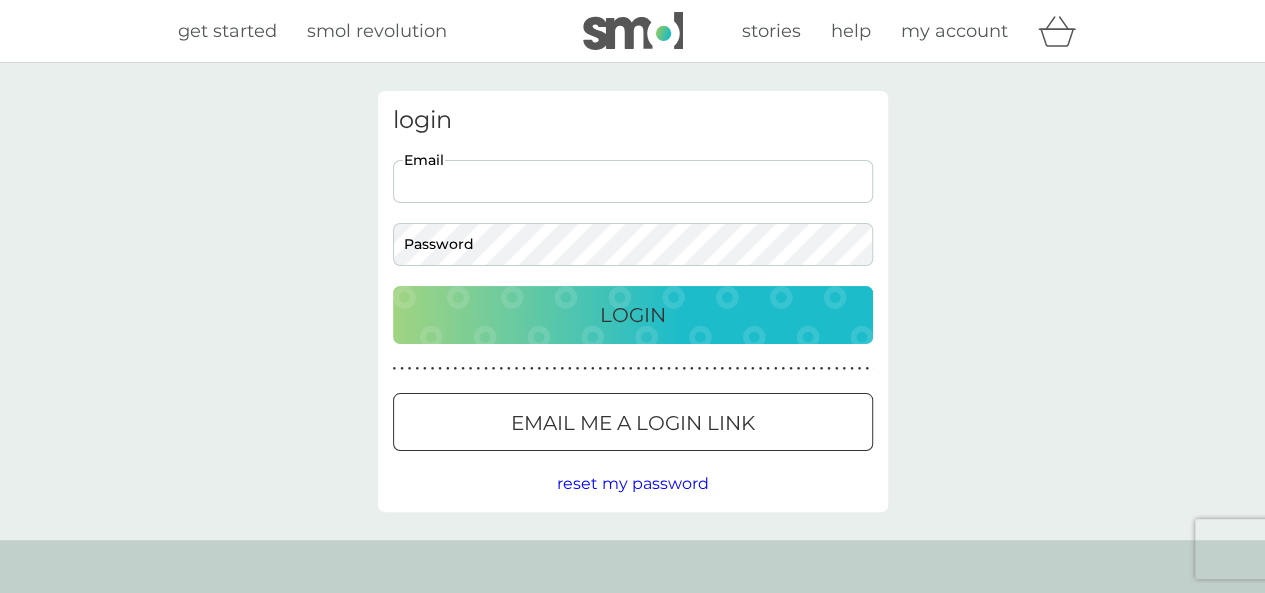 type on "[EMAIL]" 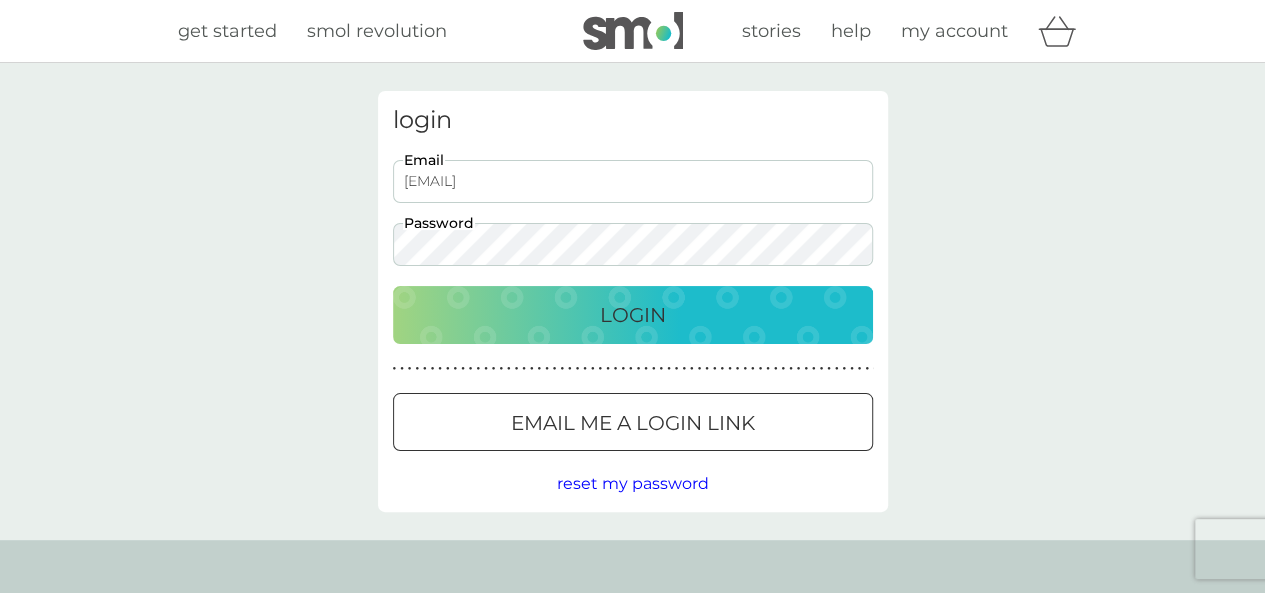 click on "katieb1997@yahoo.co.uk" at bounding box center (633, 181) 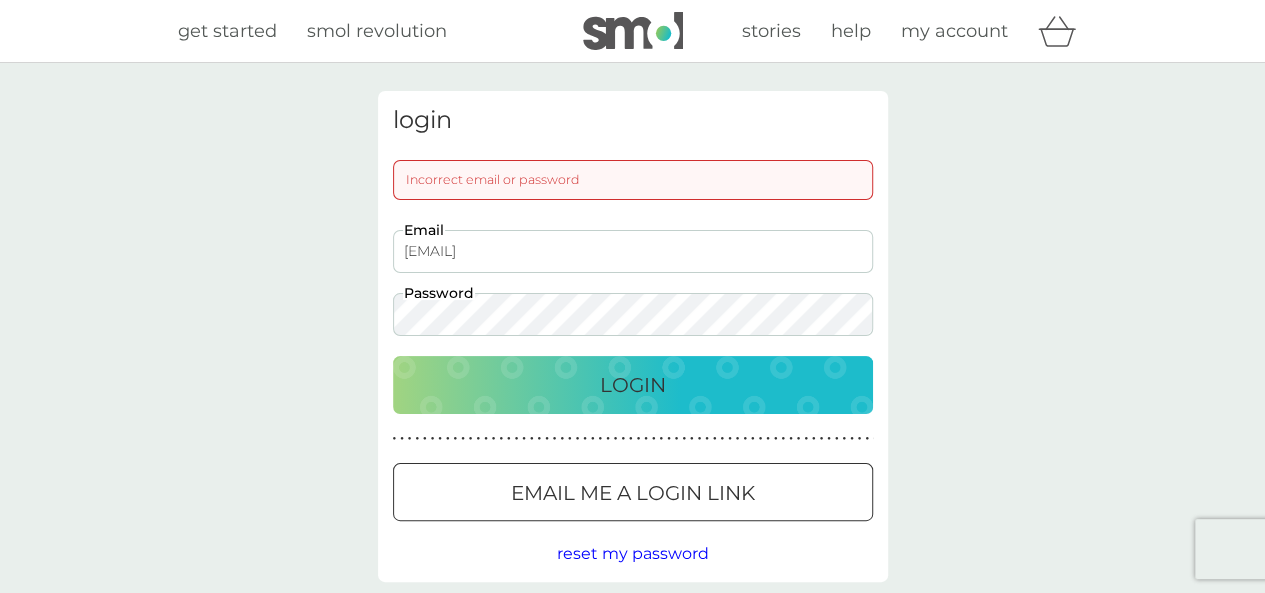 click on "login Incorrect email or password katieb1997@yahoo.co.uk Email Password Login ● ● ● ● ● ● ● ● ● ● ● ● ● ● ● ● ● ● ● ● ● ● ● ● ● ● ● ● ● ● ● ● ● ● ● ● ● ● ● ● ● ● ● ● ● ● ● ● ● ● ● ● ● ● ● ● ● ● ● ● ● ● ● ● ● ● ● ● ● ● Email me a login link reset my password" at bounding box center [632, 336] 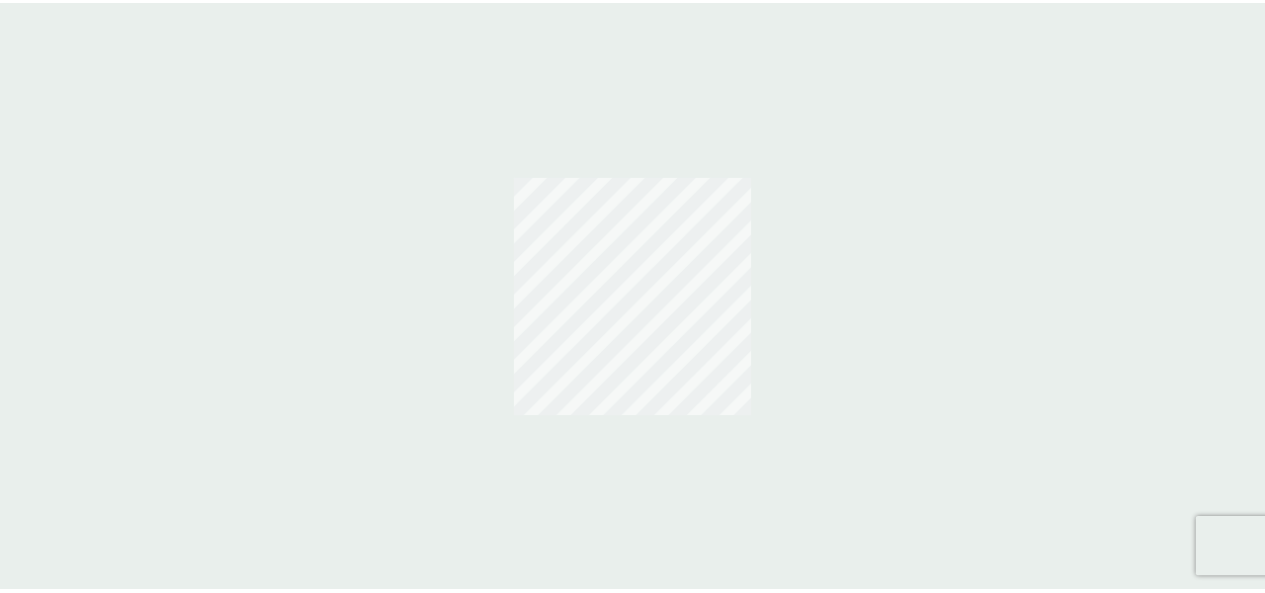 scroll, scrollTop: 0, scrollLeft: 0, axis: both 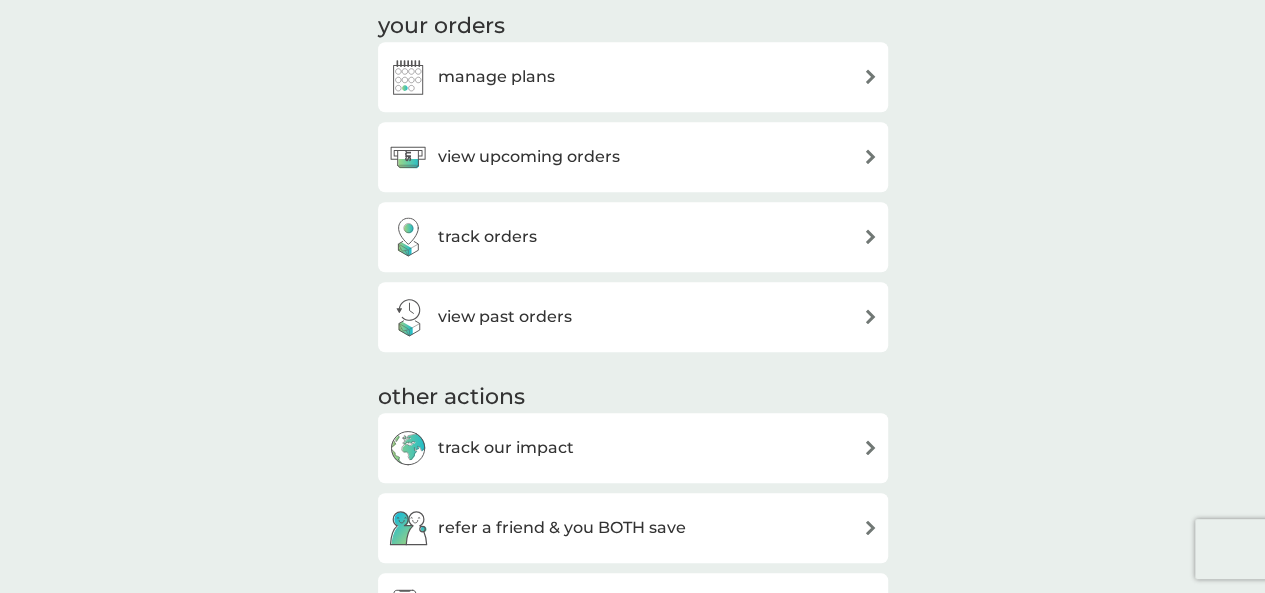 click on "view past orders" at bounding box center [633, 317] 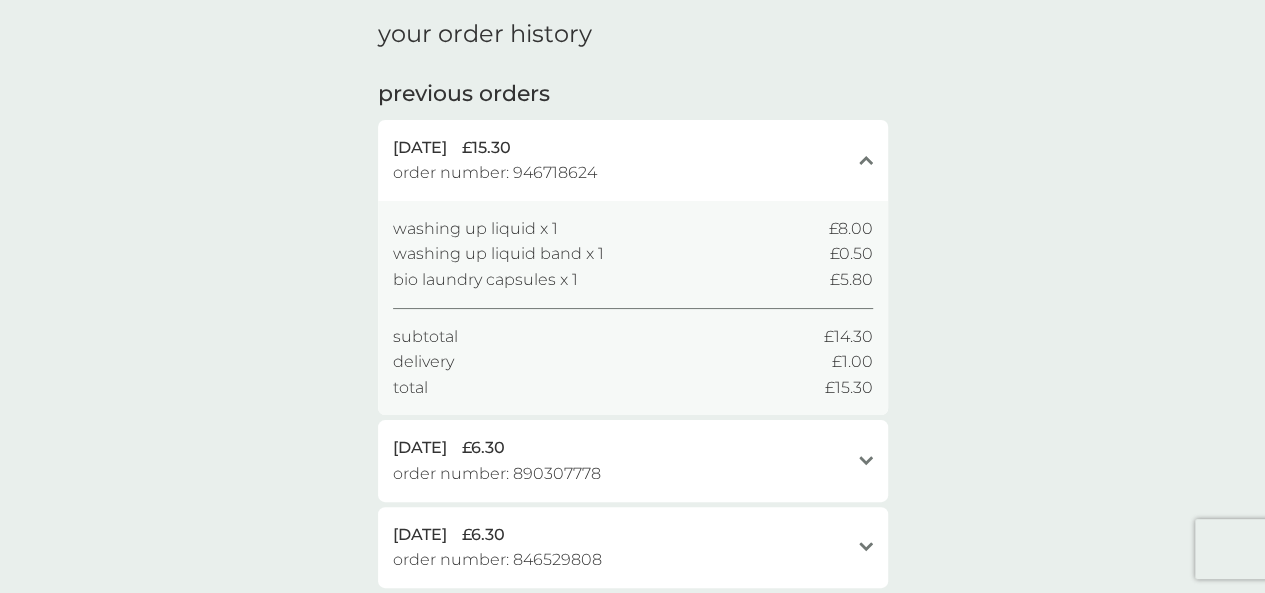 scroll, scrollTop: 0, scrollLeft: 0, axis: both 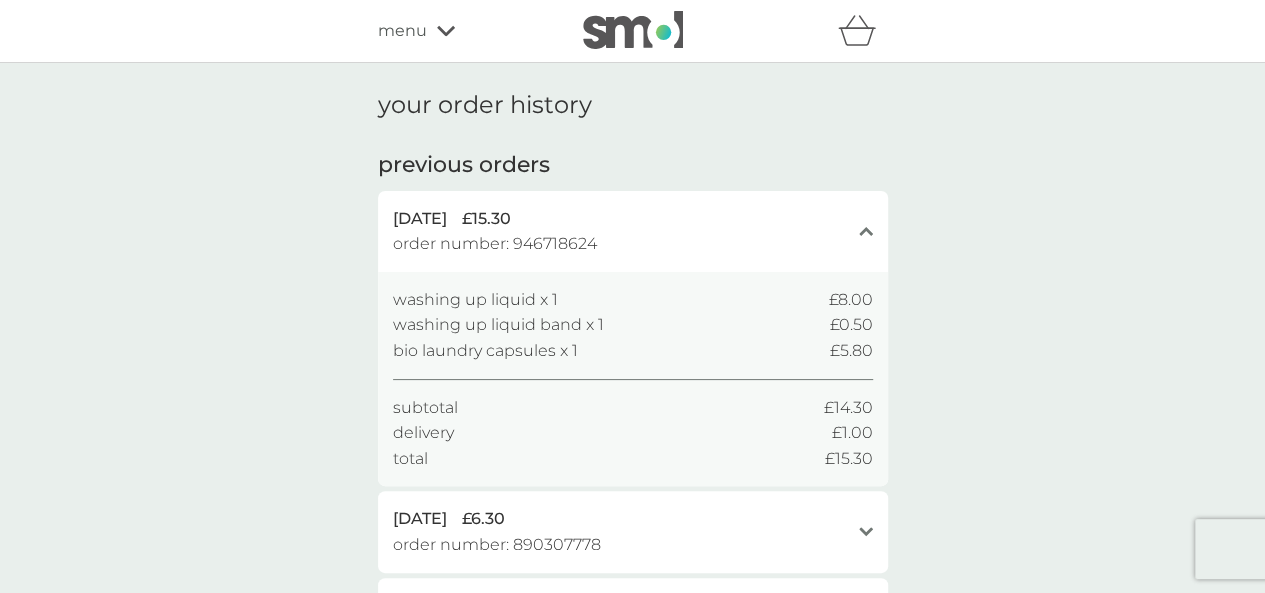 click on "menu" at bounding box center [402, 31] 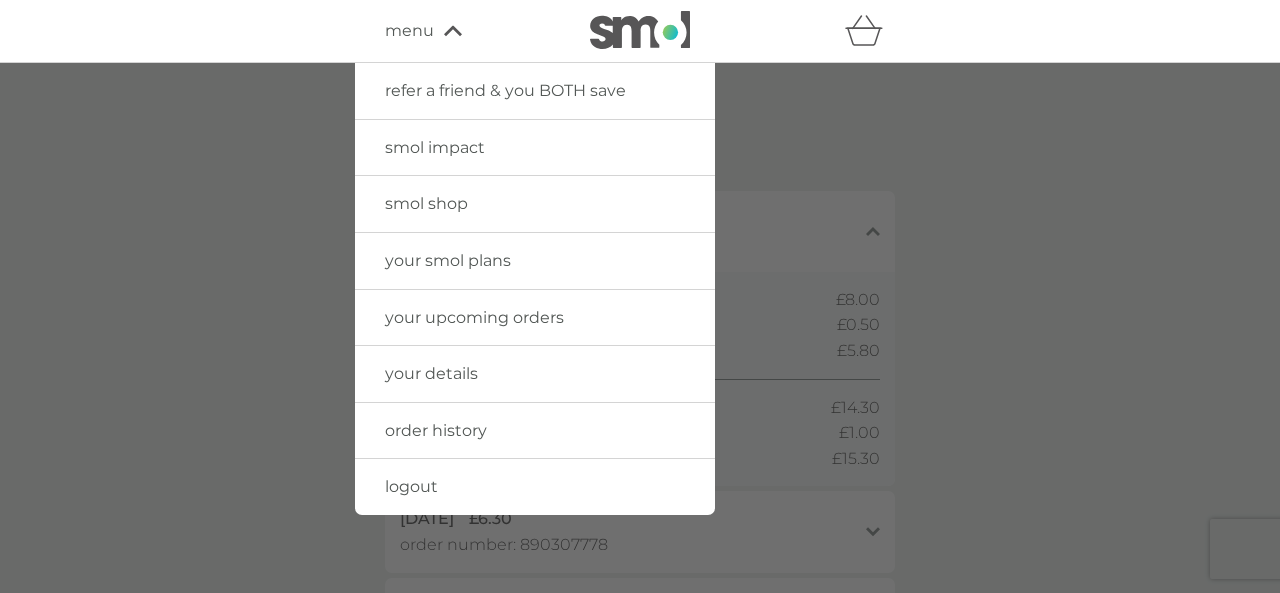 click on "smol impact" at bounding box center [435, 147] 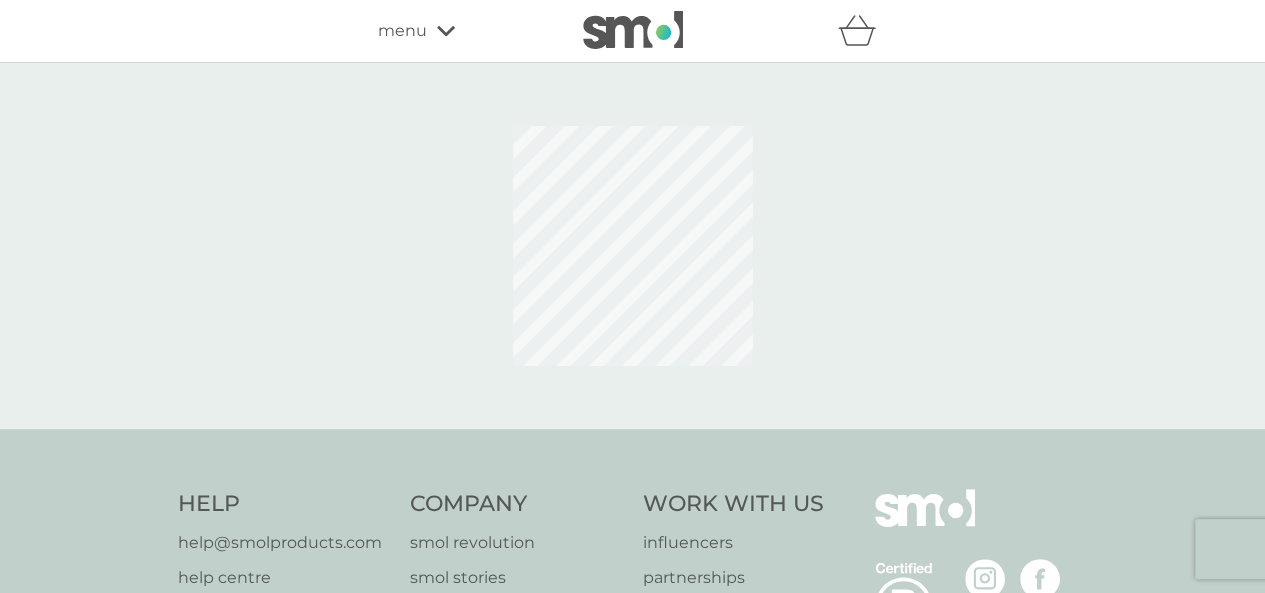 click on "menu" at bounding box center [463, 31] 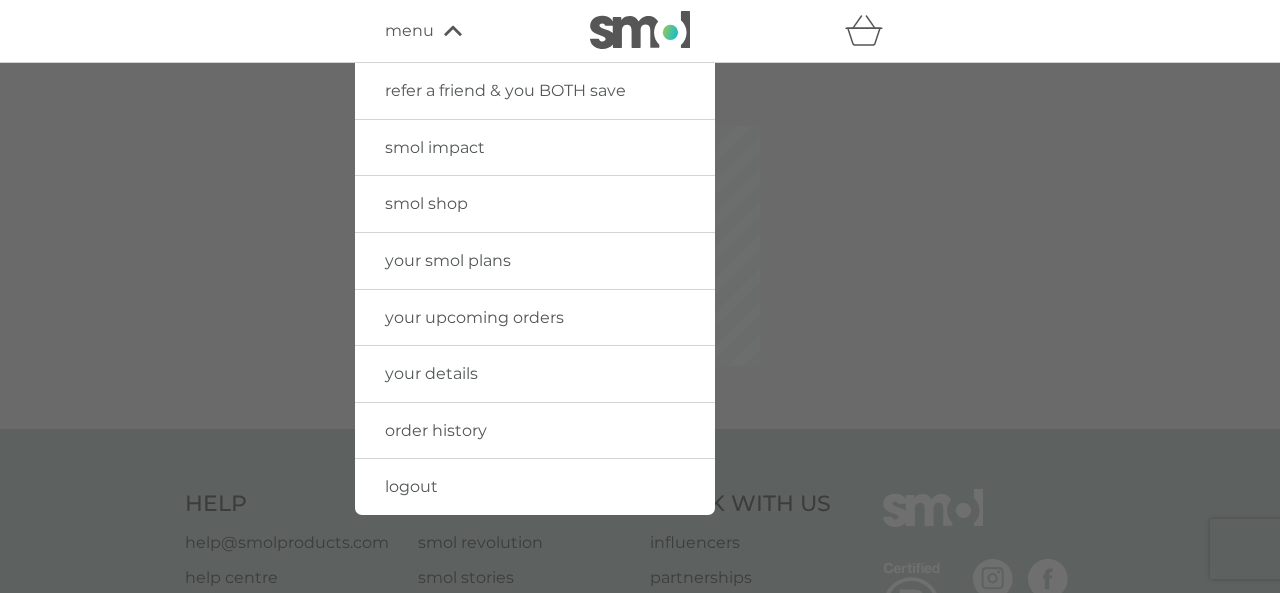 click on "smol shop" at bounding box center (426, 203) 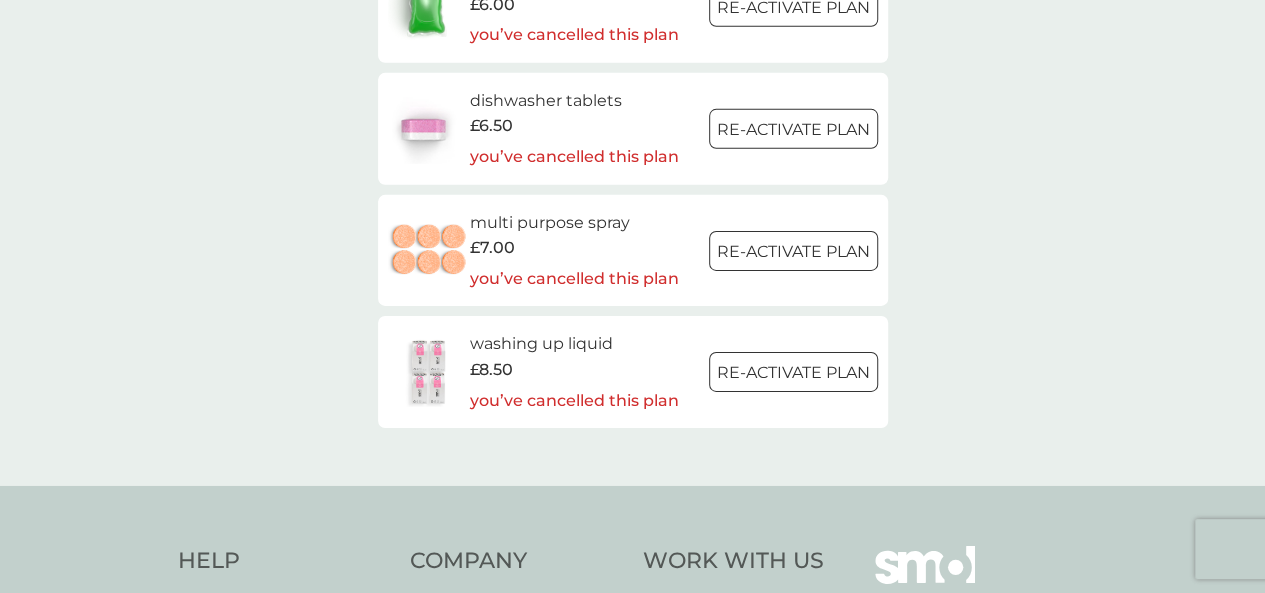 scroll, scrollTop: 3102, scrollLeft: 0, axis: vertical 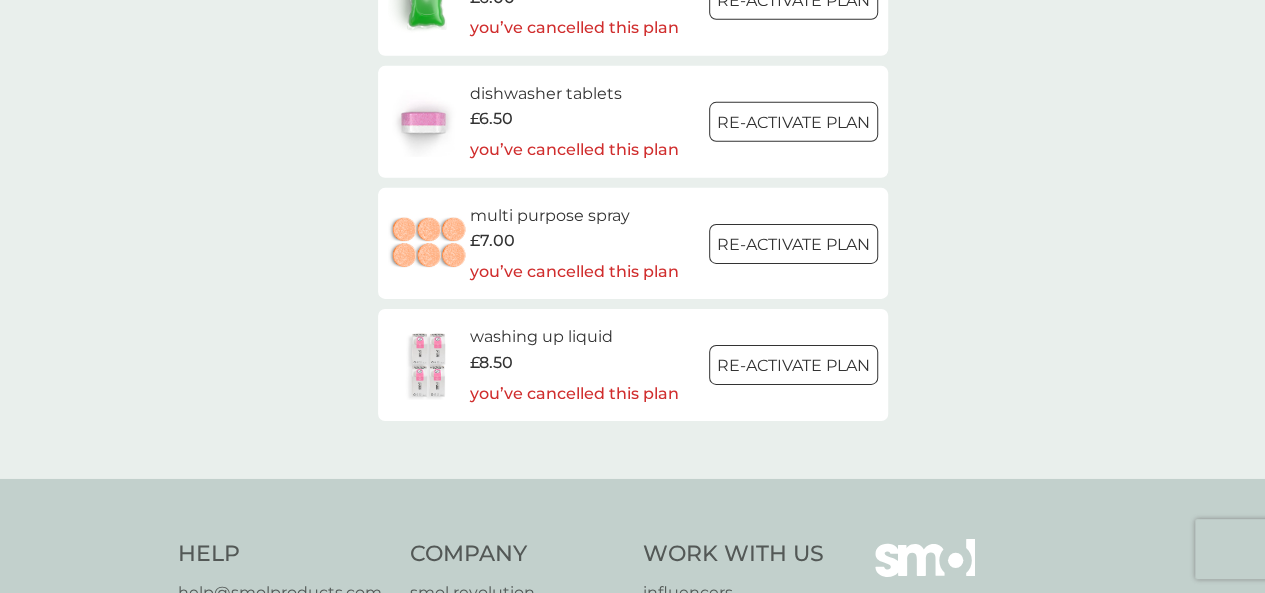 click at bounding box center [429, 365] 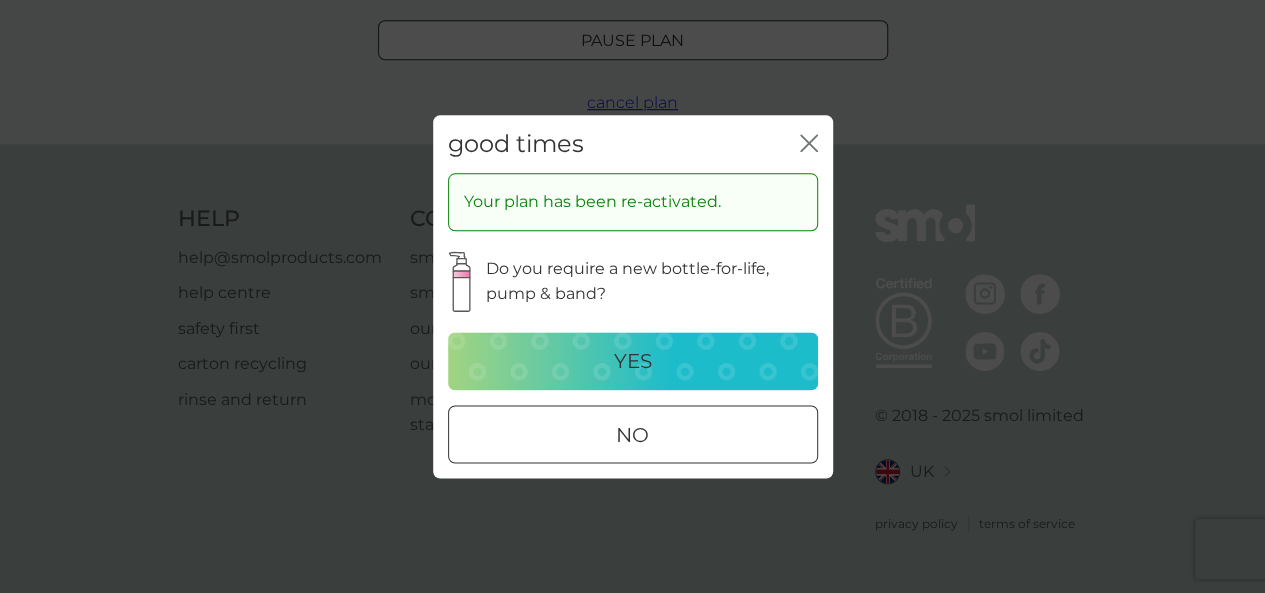 scroll, scrollTop: 0, scrollLeft: 0, axis: both 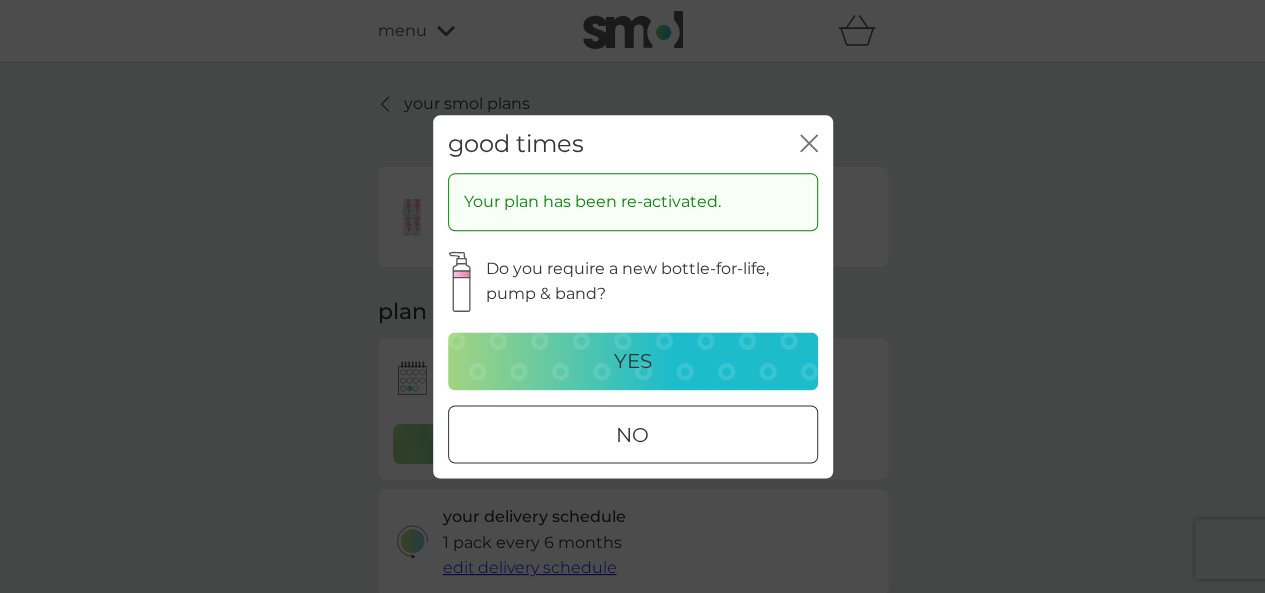 click at bounding box center [633, 435] 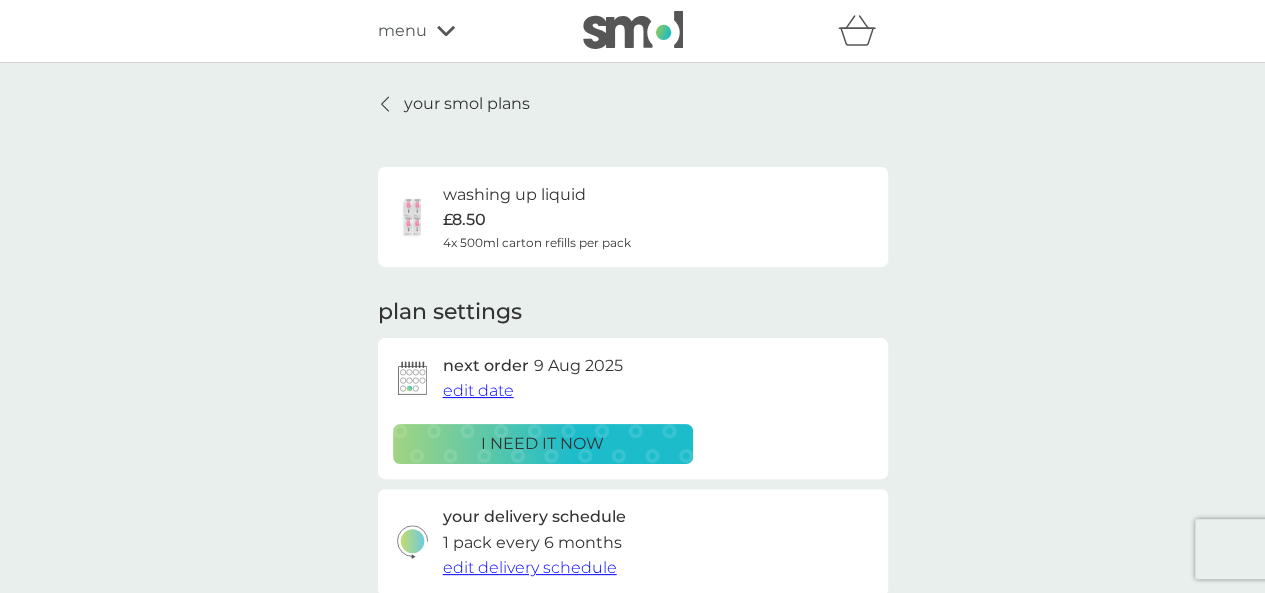 click on "4x 500ml carton refills per pack" at bounding box center (537, 242) 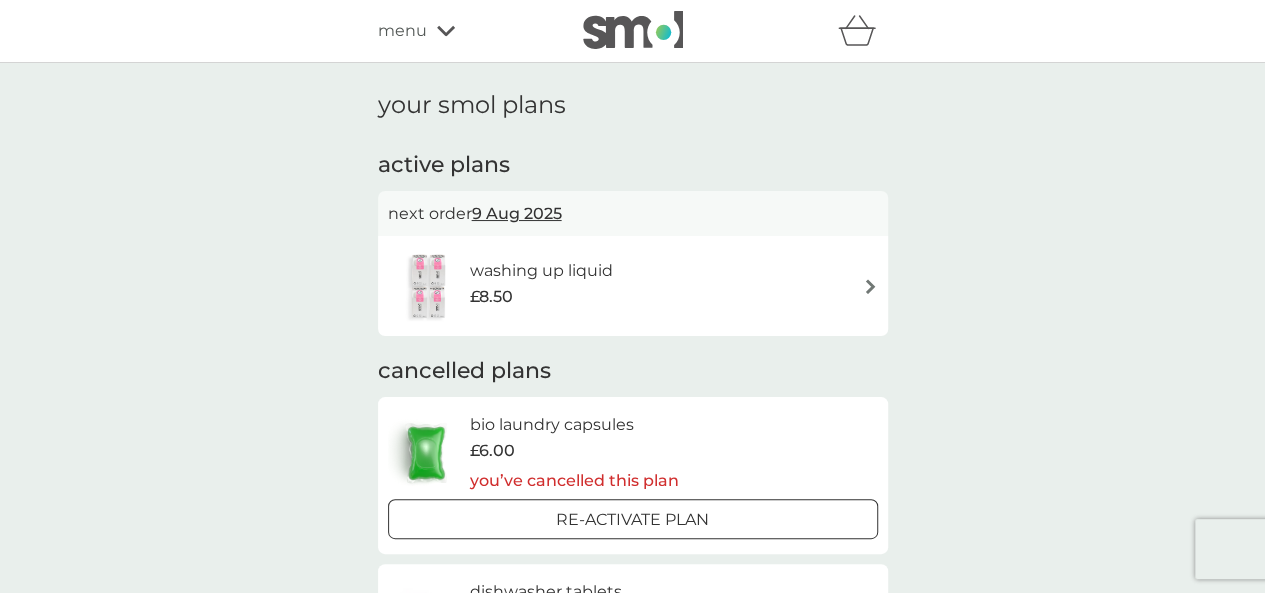 click on "washing up liquid £8.50" at bounding box center (633, 286) 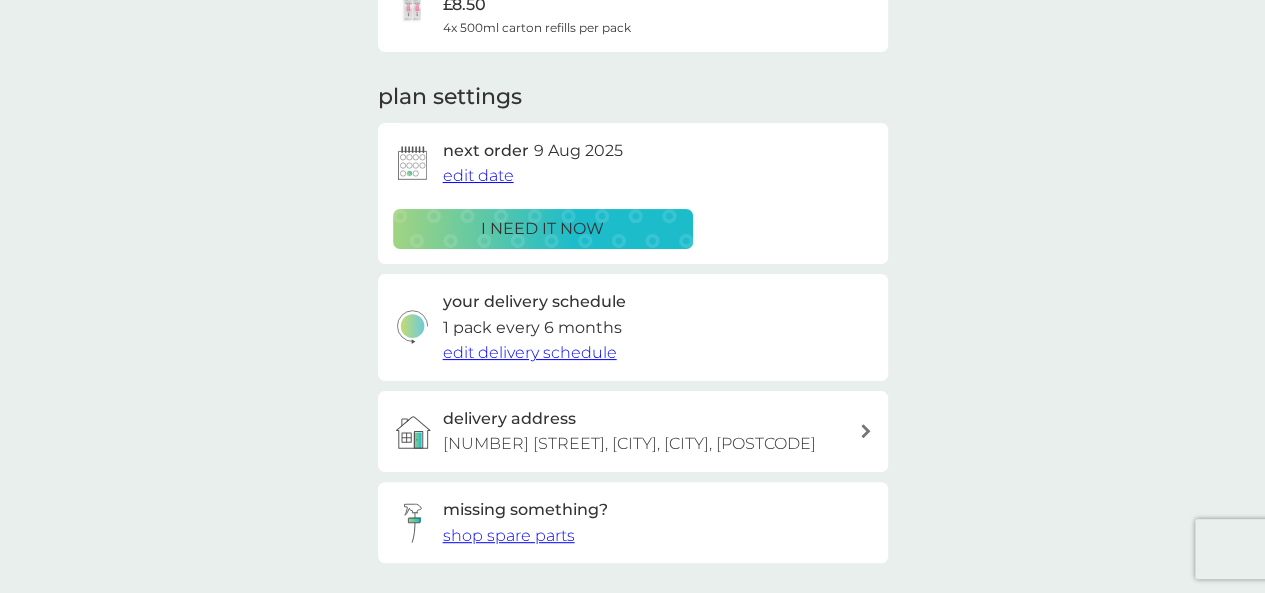 scroll, scrollTop: 487, scrollLeft: 0, axis: vertical 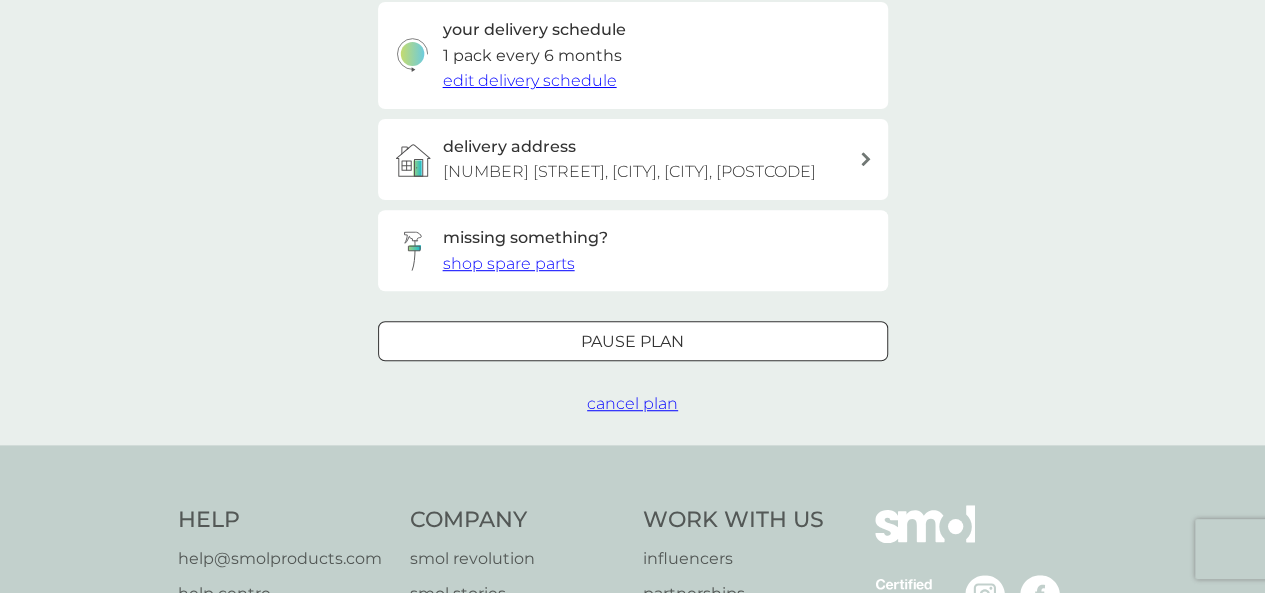 click on "cancel plan" at bounding box center (632, 403) 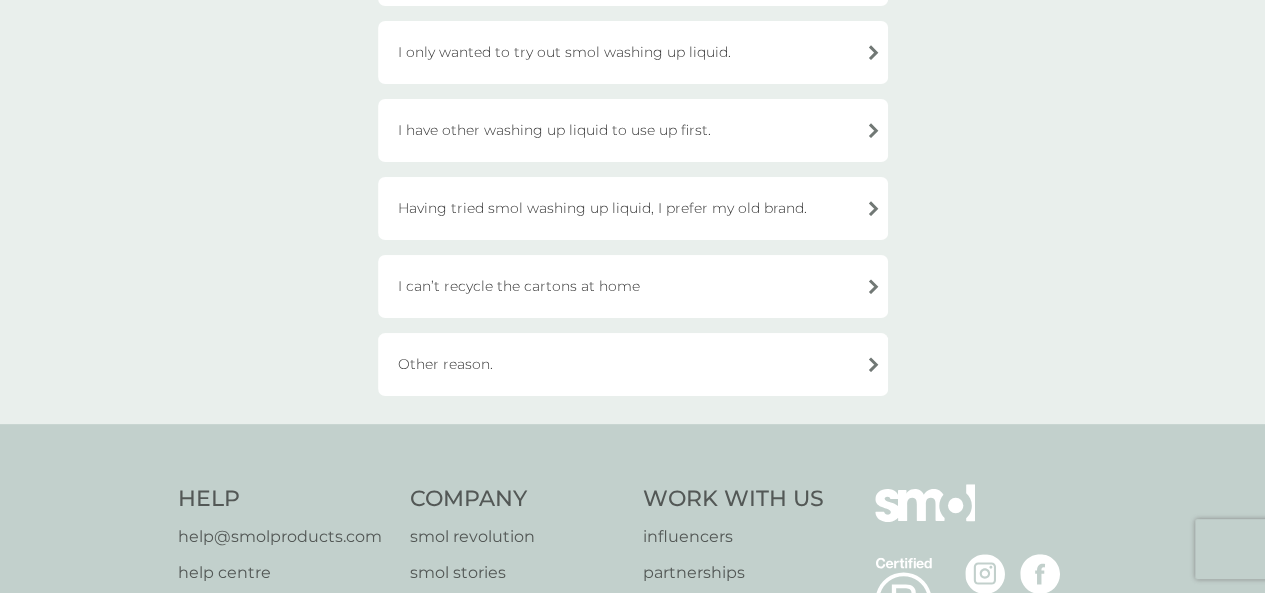 scroll, scrollTop: 529, scrollLeft: 0, axis: vertical 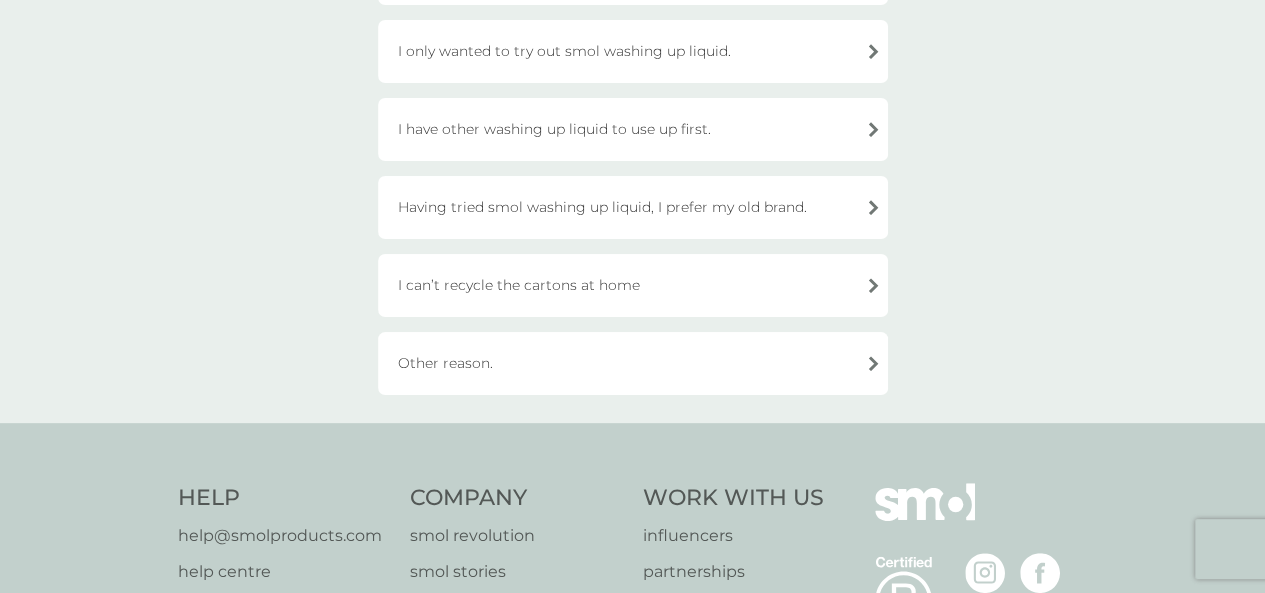click on "Other reason." at bounding box center [633, 363] 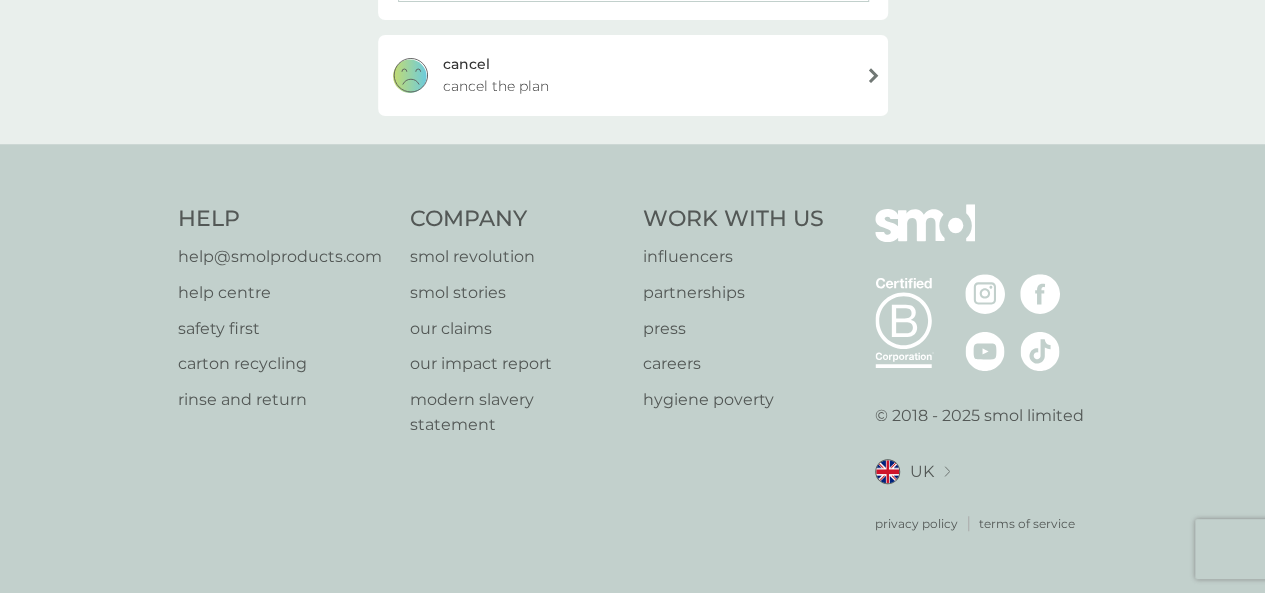 scroll, scrollTop: 480, scrollLeft: 0, axis: vertical 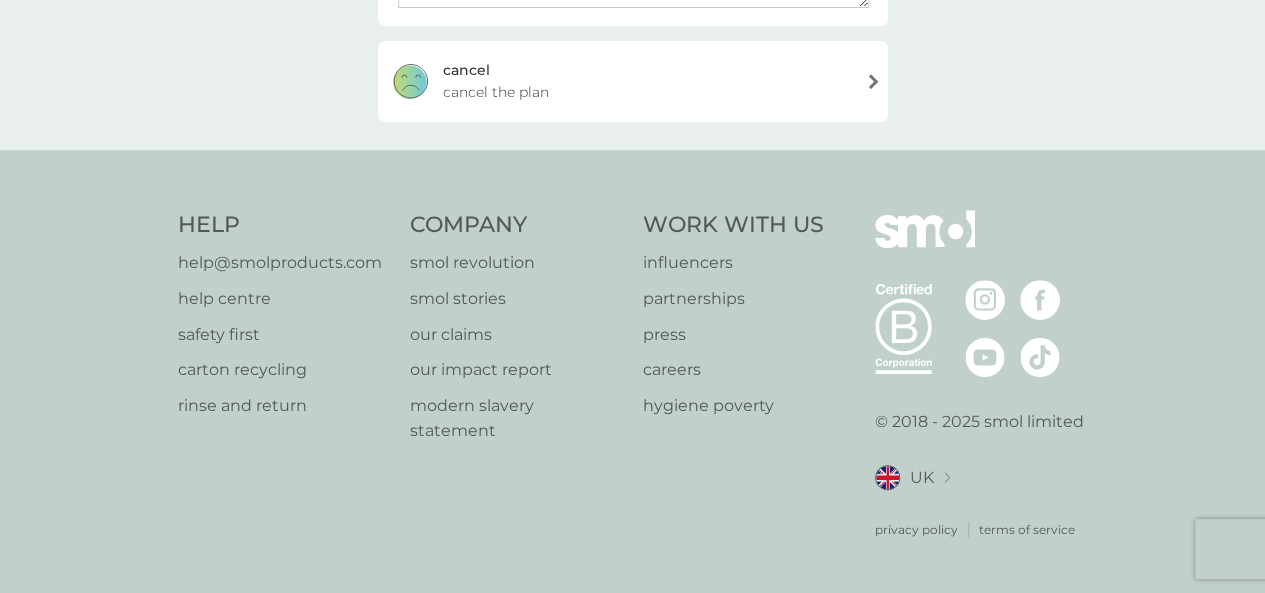 click on "cancel cancel the plan" at bounding box center (633, 81) 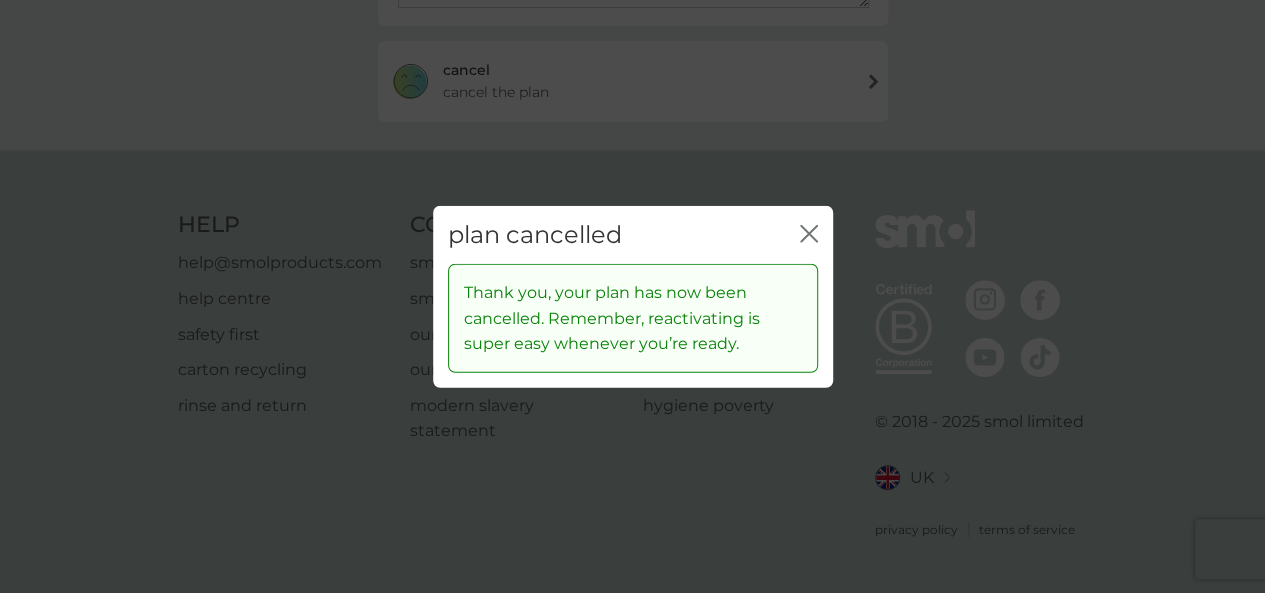 click on "plan cancelled close" at bounding box center (633, 234) 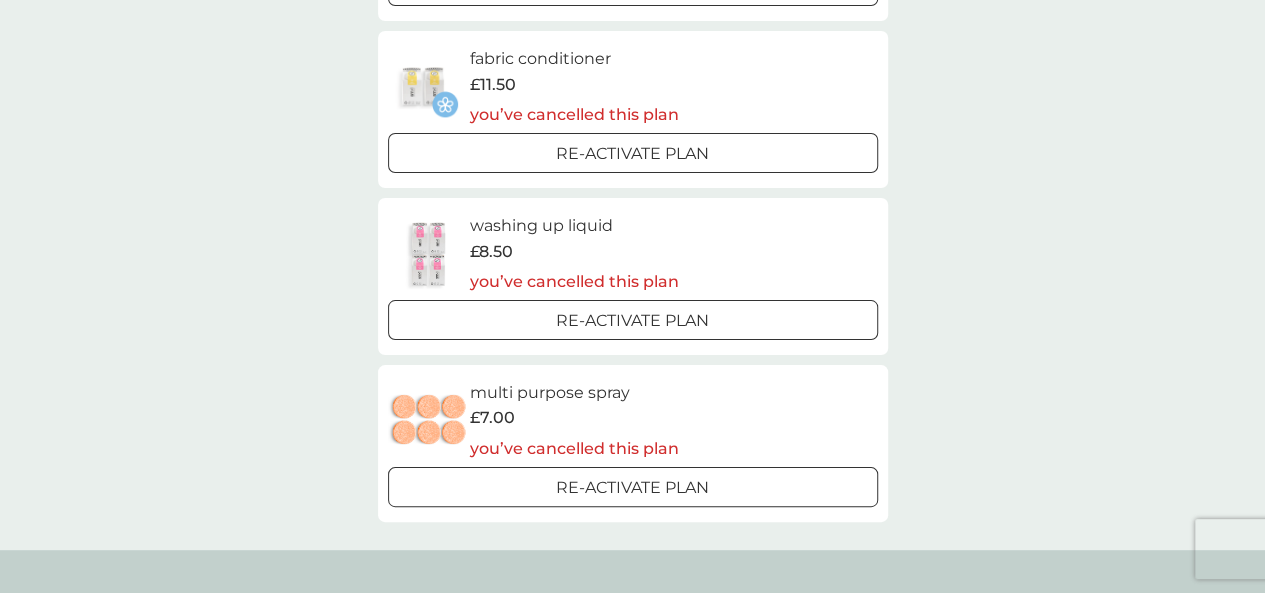scroll, scrollTop: 0, scrollLeft: 0, axis: both 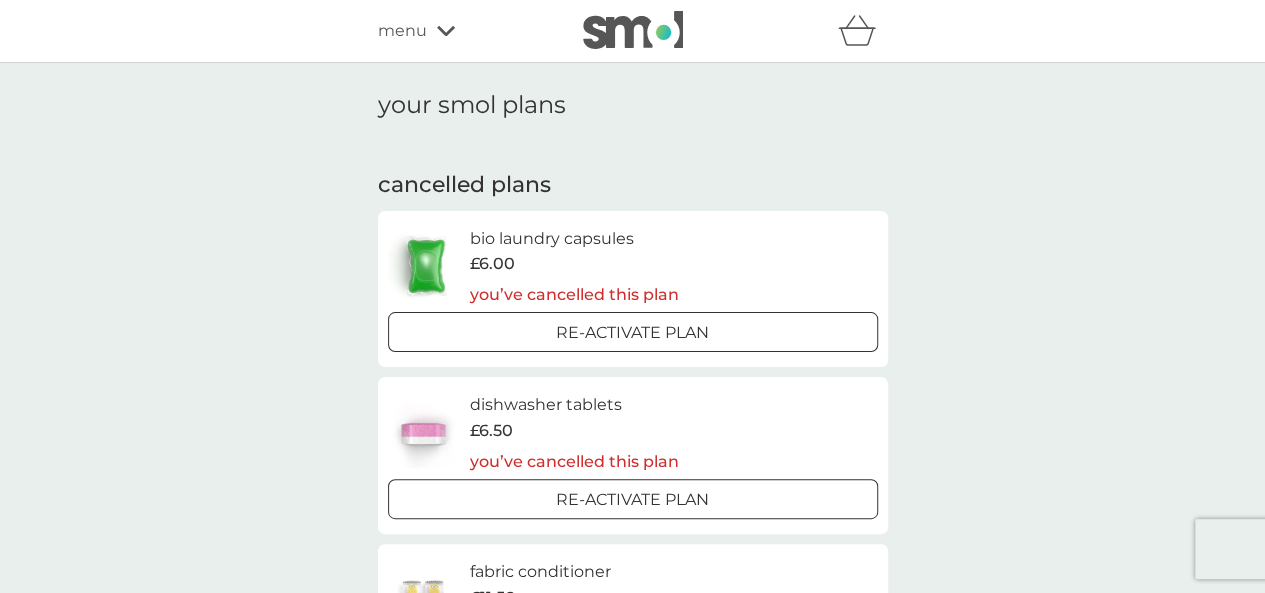 click on "menu" at bounding box center (463, 31) 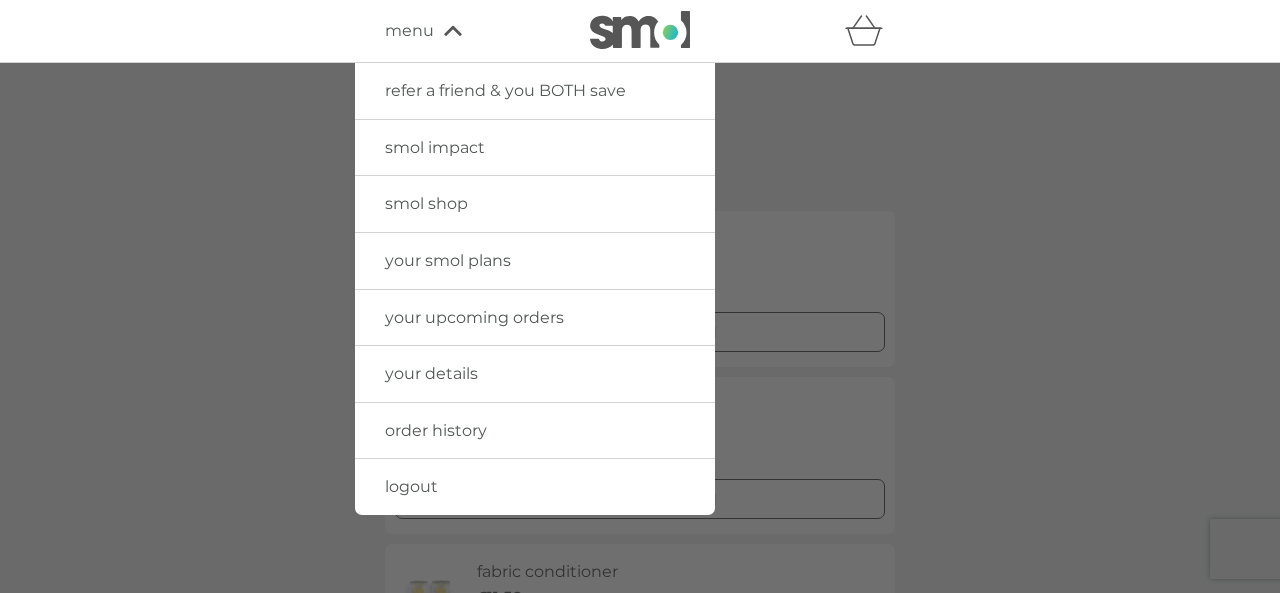 click on "smol shop" at bounding box center [426, 203] 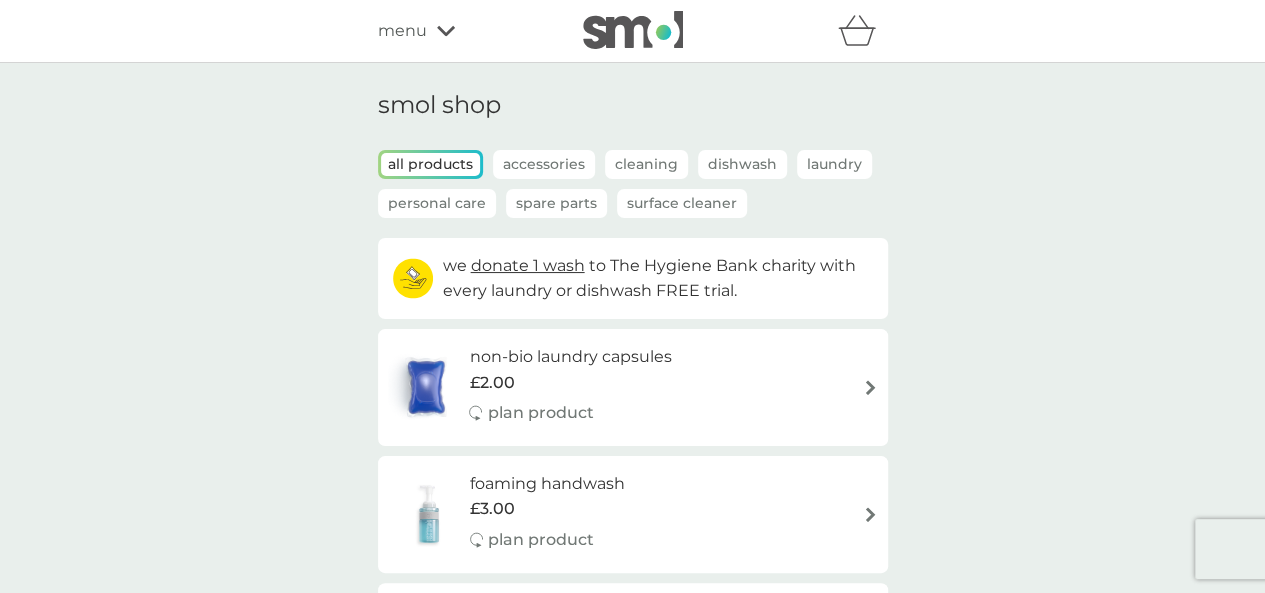 click on "Cleaning" at bounding box center (646, 164) 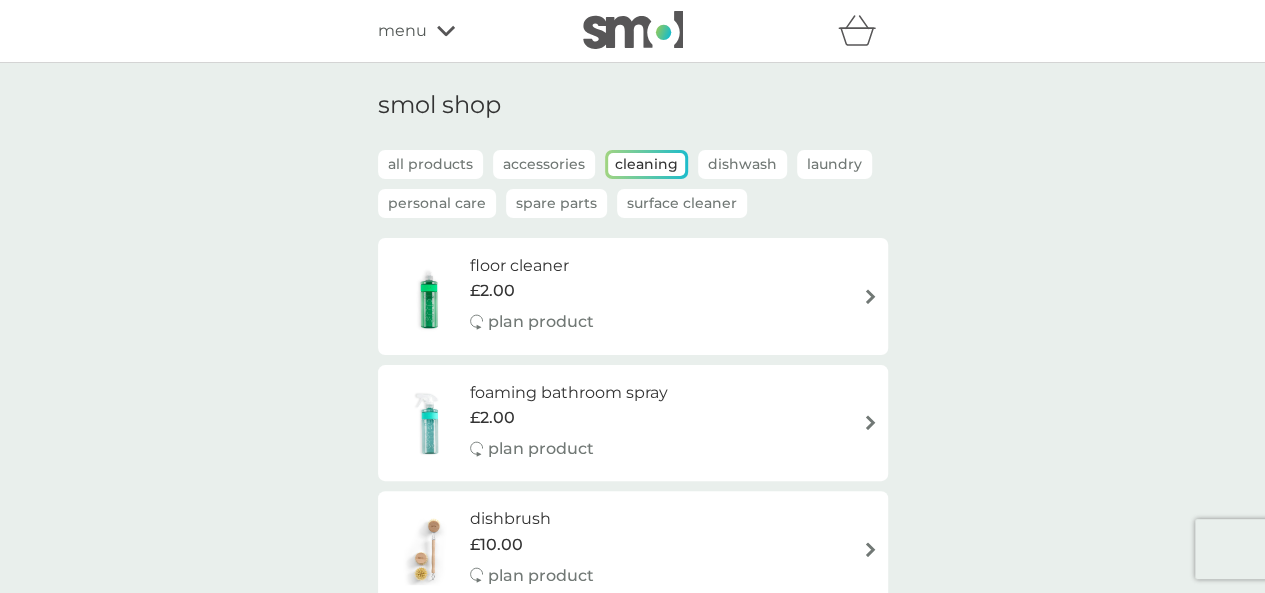 click on "Dishwash" at bounding box center (742, 164) 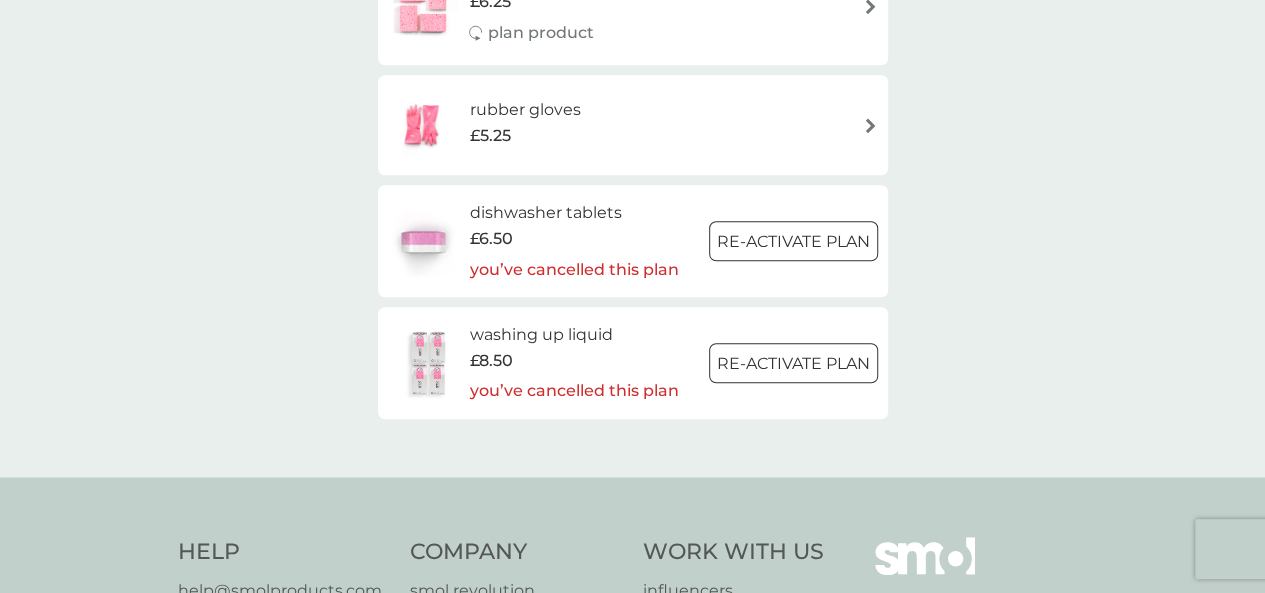 scroll, scrollTop: 745, scrollLeft: 0, axis: vertical 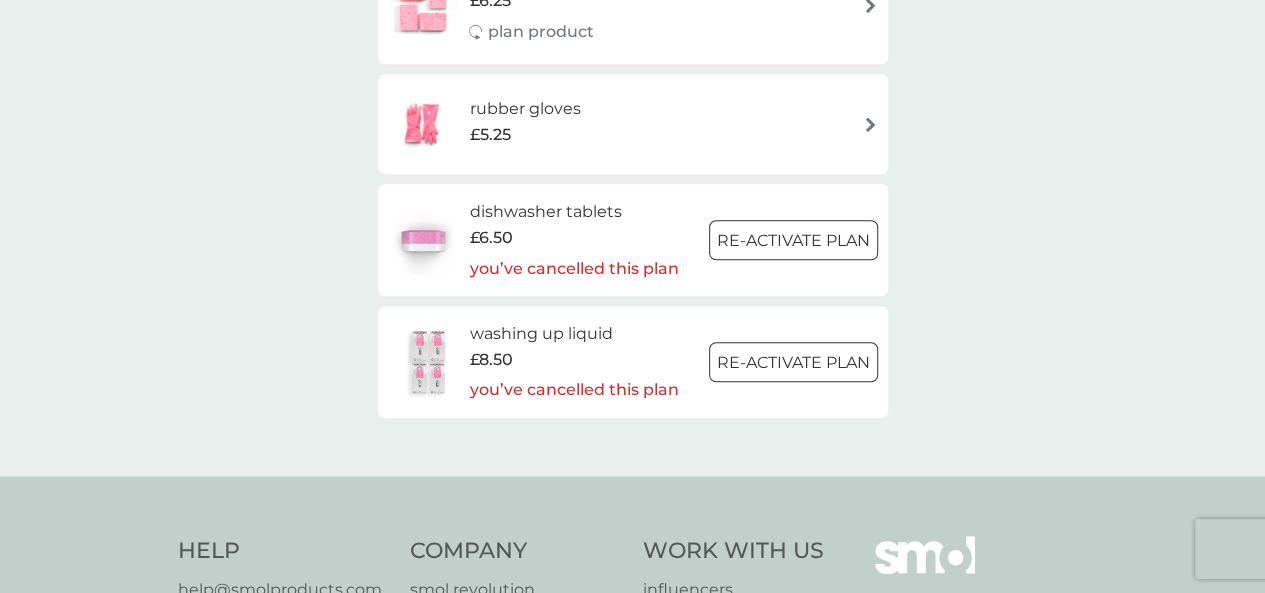 click at bounding box center [429, 362] 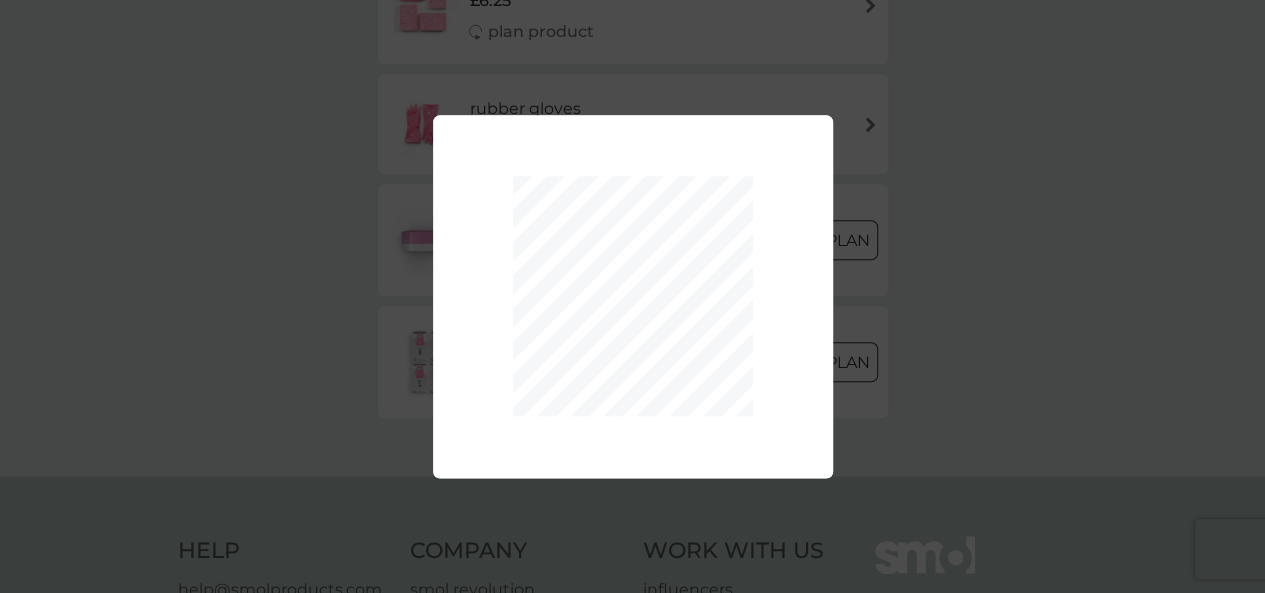 click on "Your plan has been re-activated. Do you require a new bottle-for-life, pump & band? yes no" at bounding box center (632, 296) 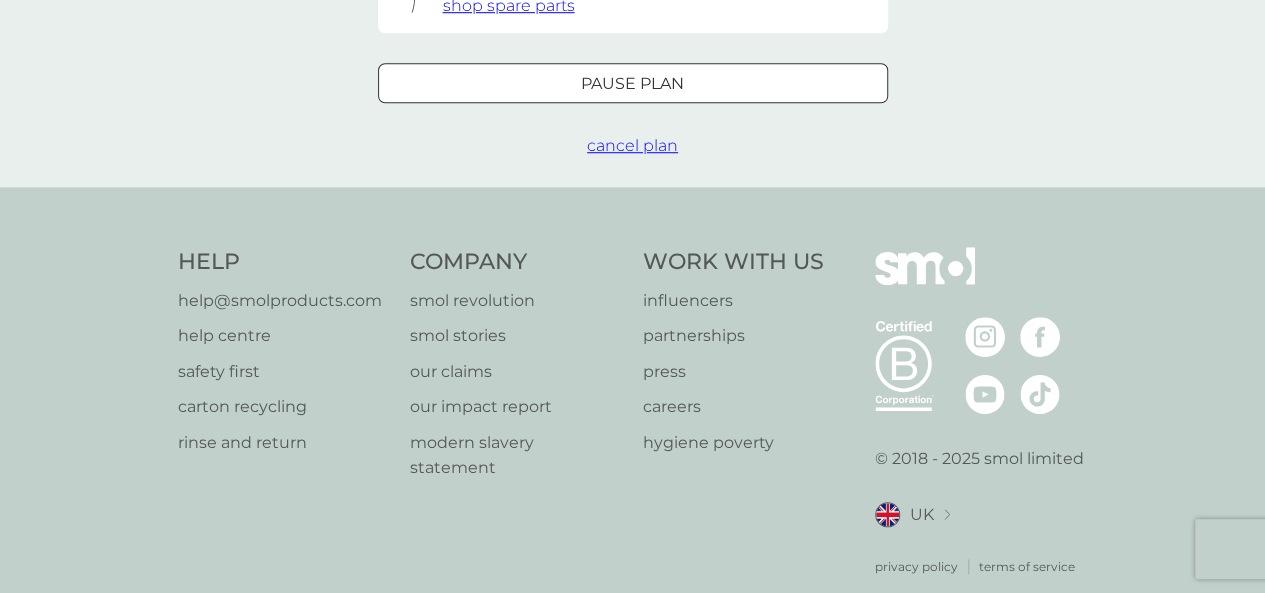 scroll, scrollTop: 0, scrollLeft: 0, axis: both 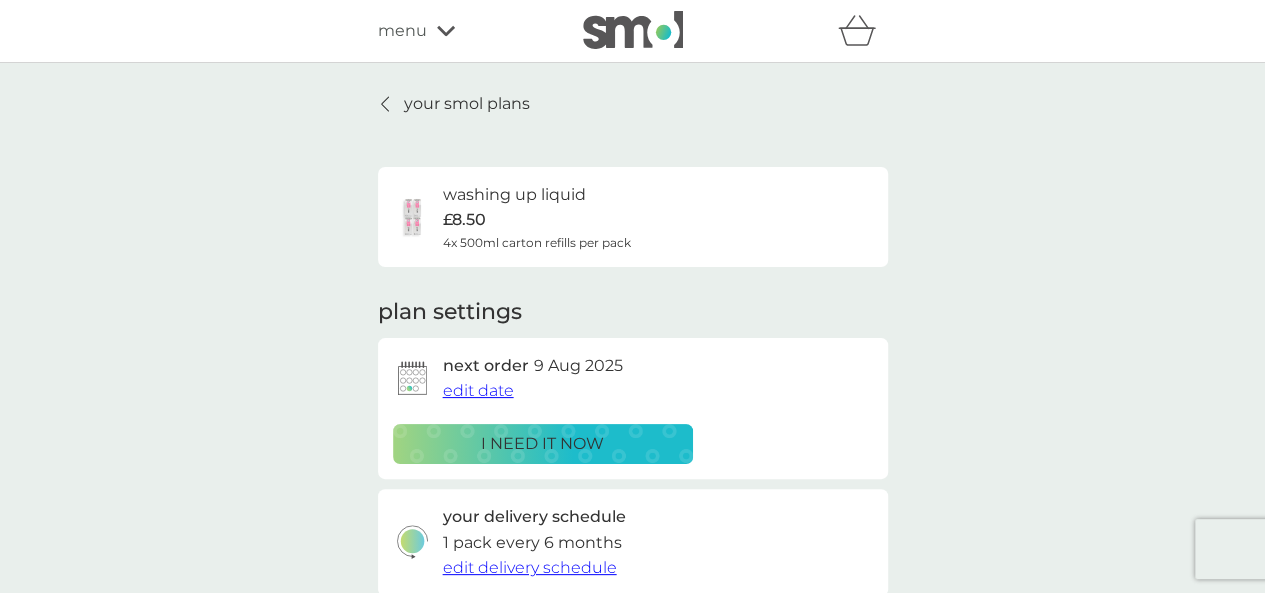 click on "washing up liquid £8.50 4x 500ml carton refills per pack" at bounding box center [537, 217] 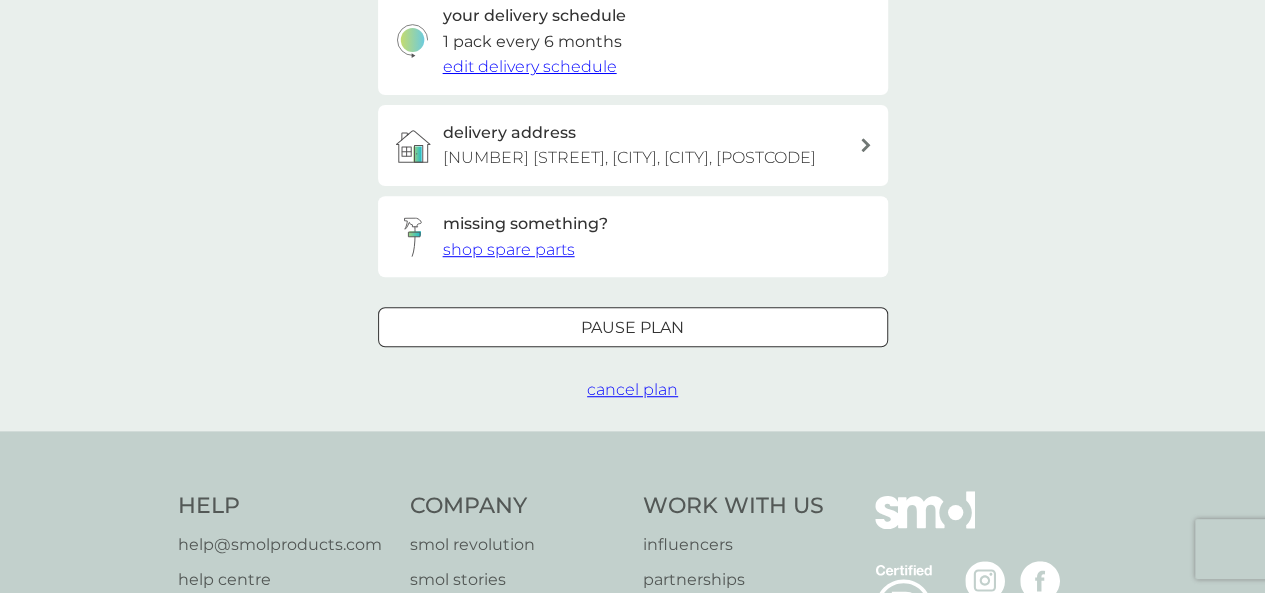click on "cancel plan" at bounding box center (632, 389) 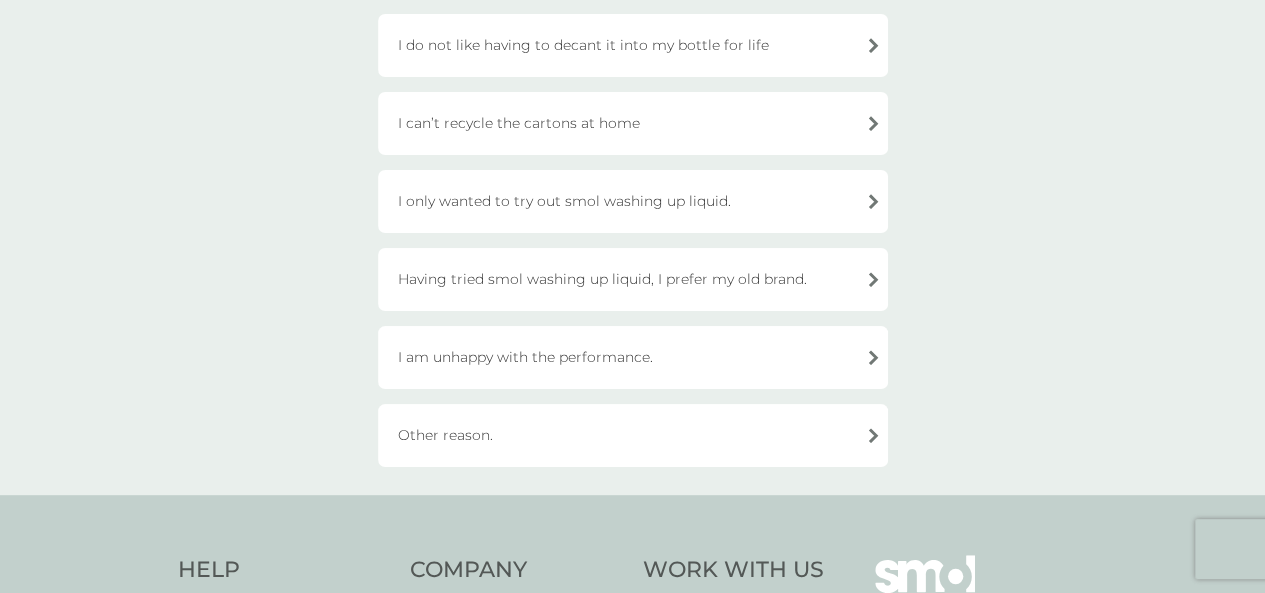 scroll, scrollTop: 458, scrollLeft: 0, axis: vertical 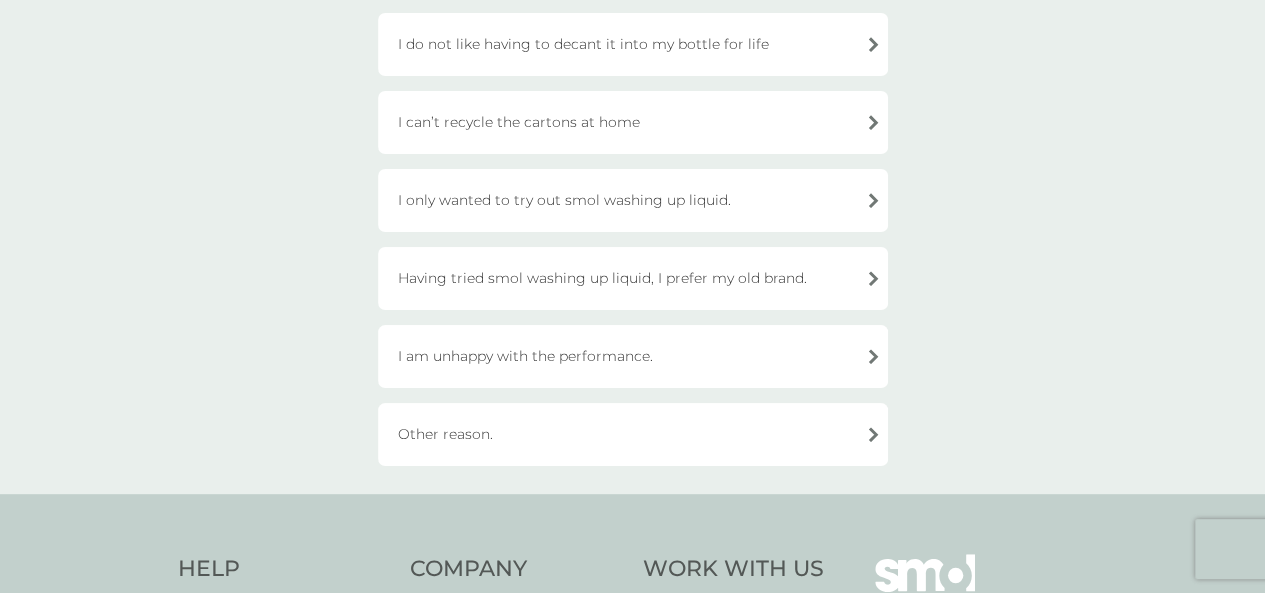 click on "Other reason." at bounding box center [633, 434] 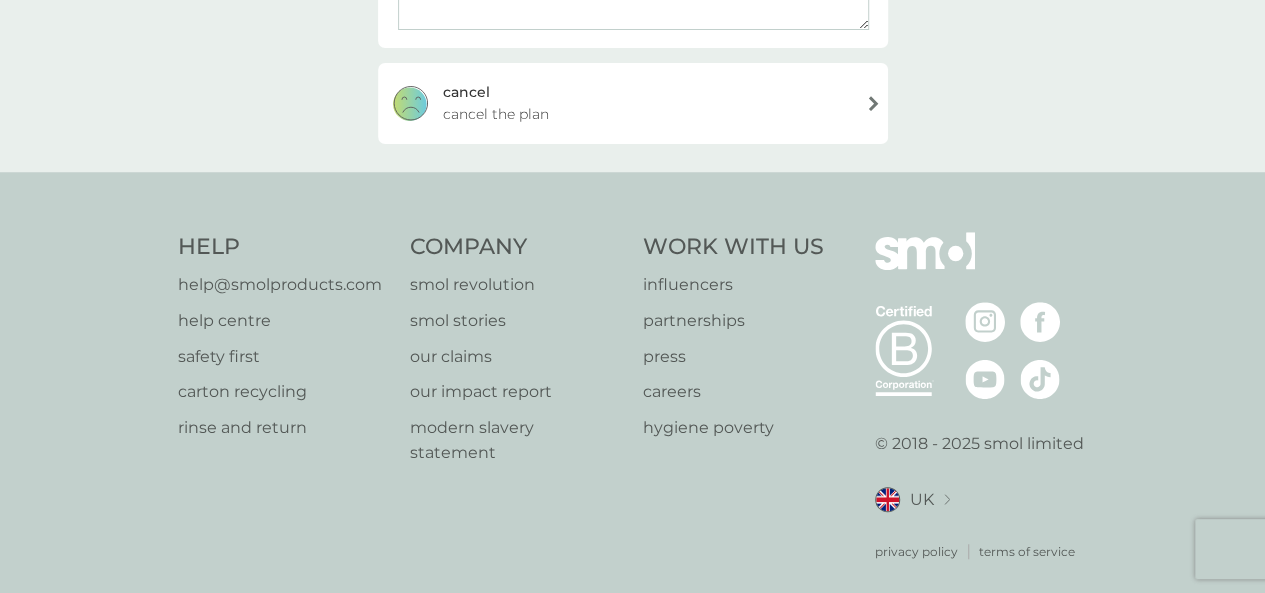scroll, scrollTop: 480, scrollLeft: 0, axis: vertical 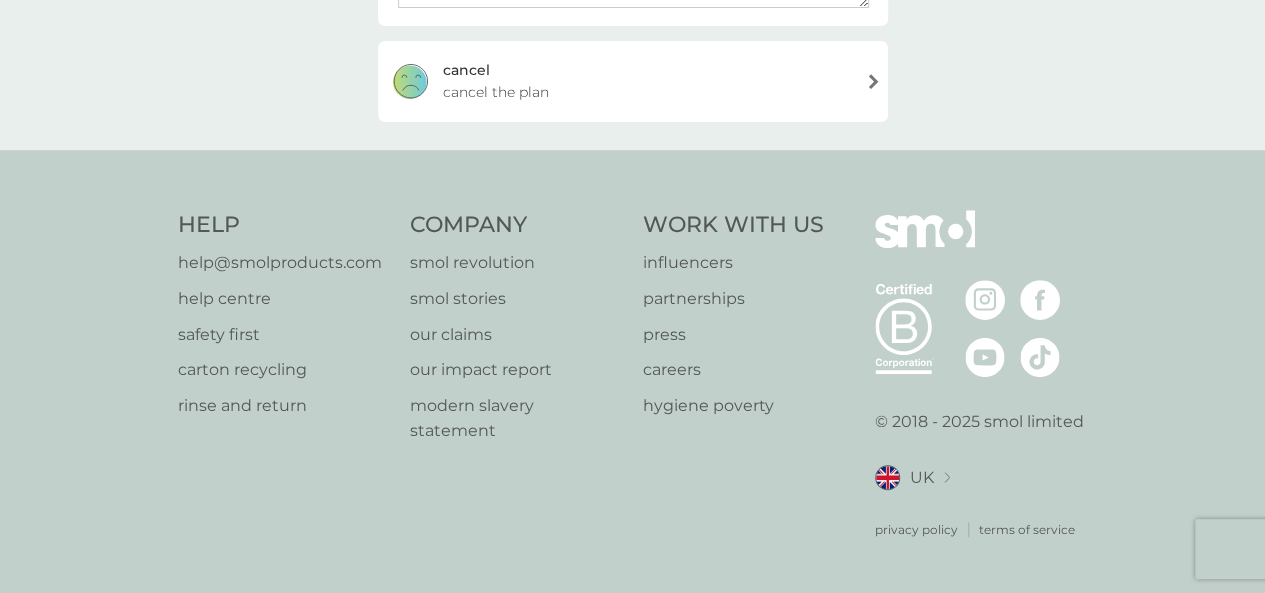 click on "cancel cancel the plan" at bounding box center [633, 81] 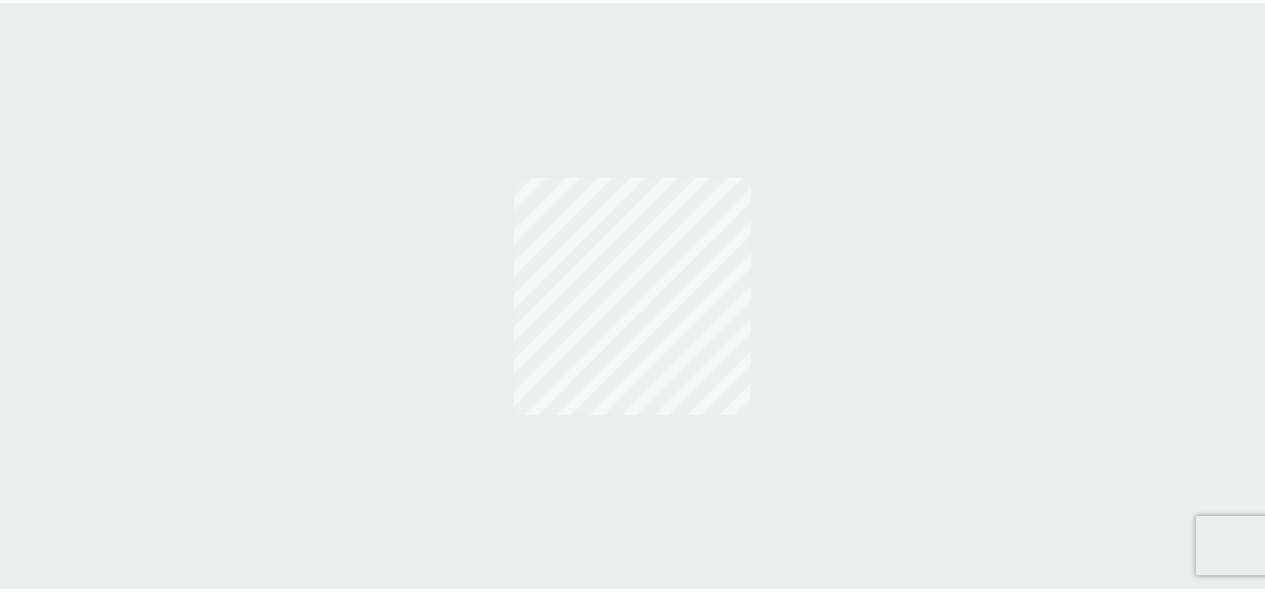 scroll, scrollTop: 0, scrollLeft: 0, axis: both 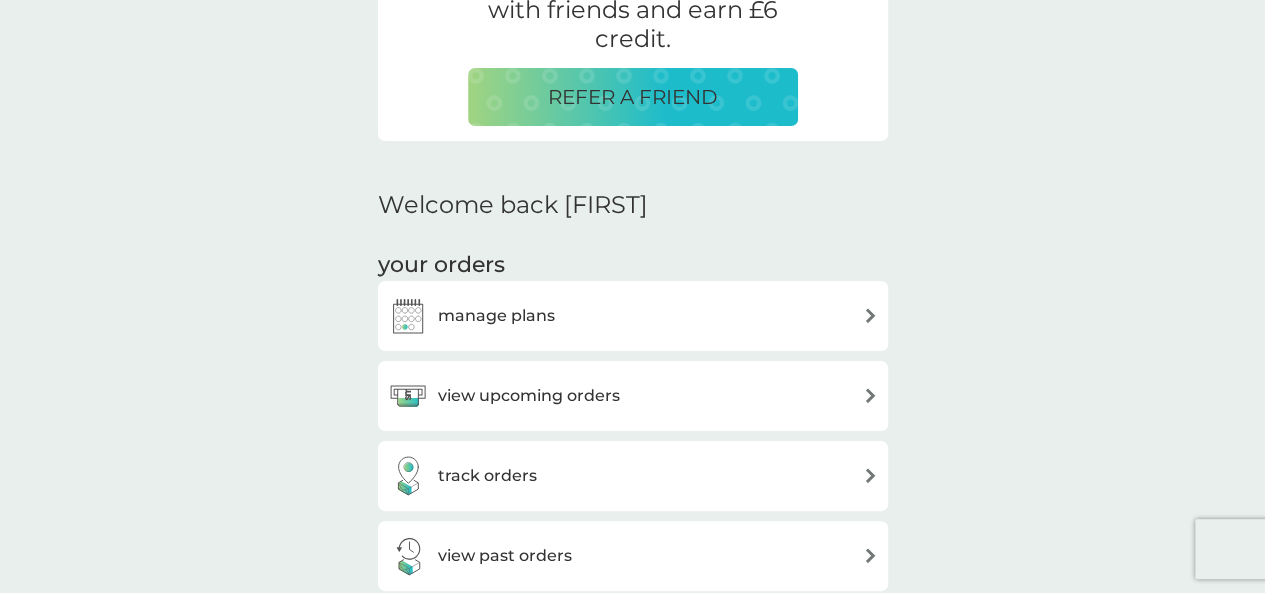 click on "manage plans" at bounding box center [633, 316] 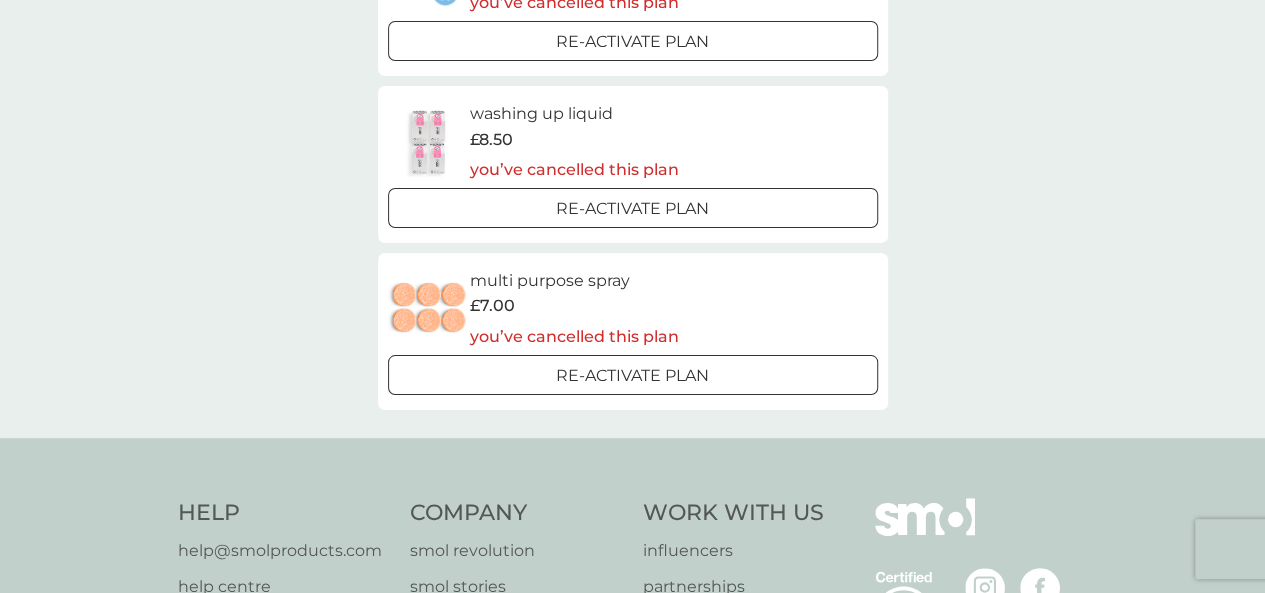 scroll, scrollTop: 628, scrollLeft: 0, axis: vertical 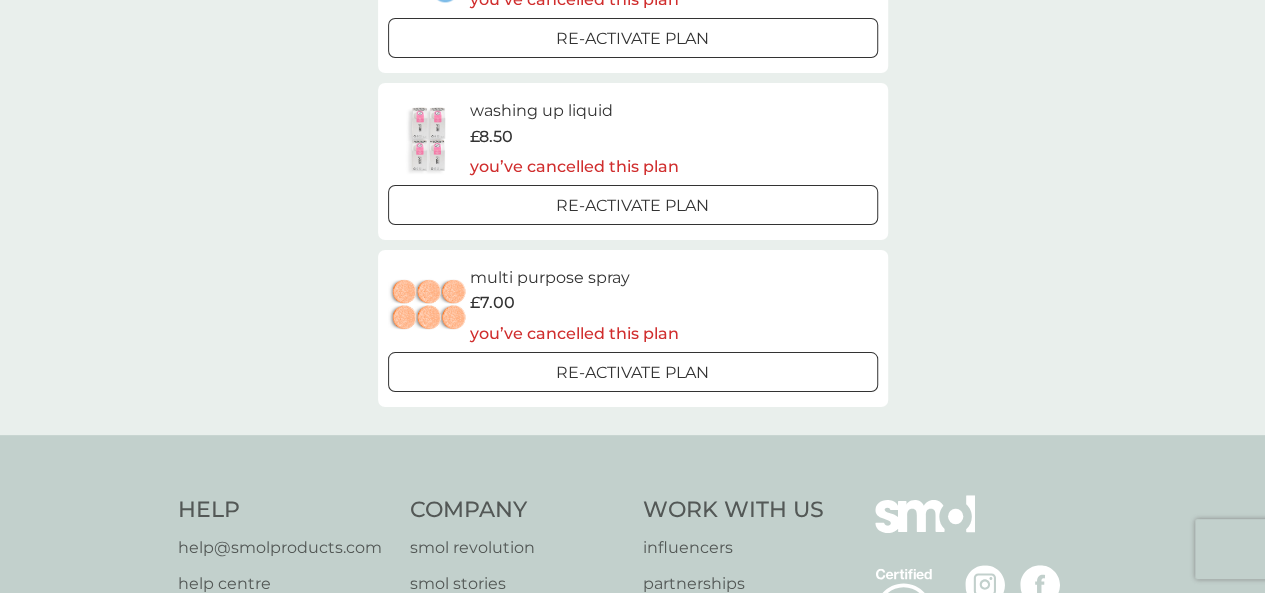 click at bounding box center (633, 205) 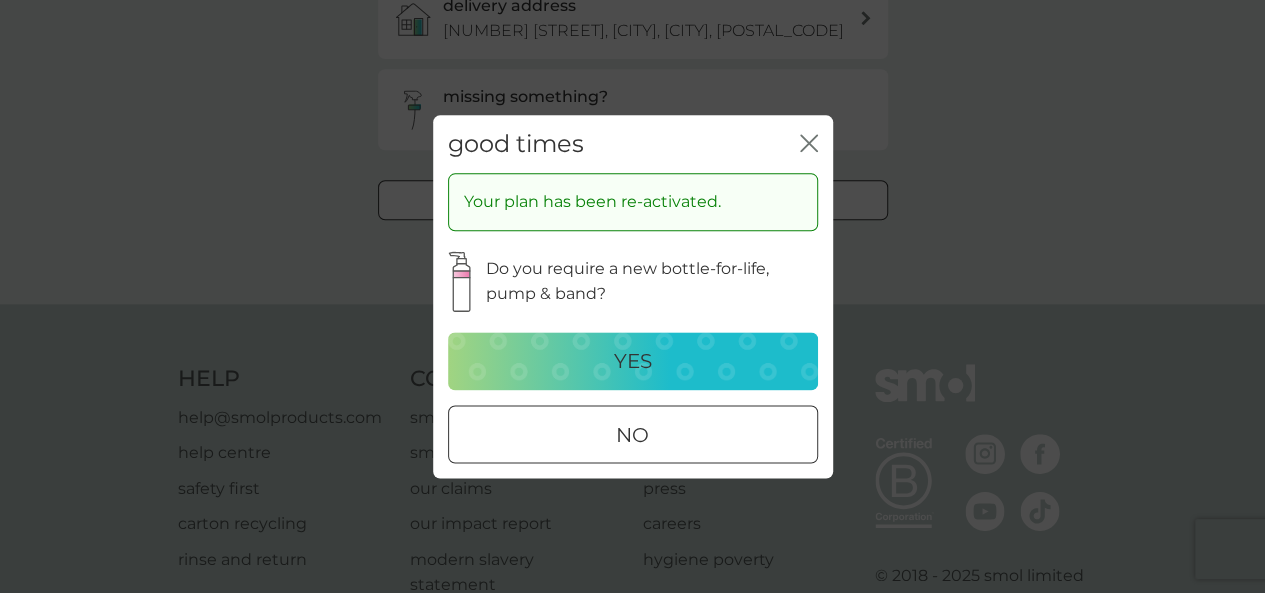 scroll, scrollTop: 0, scrollLeft: 0, axis: both 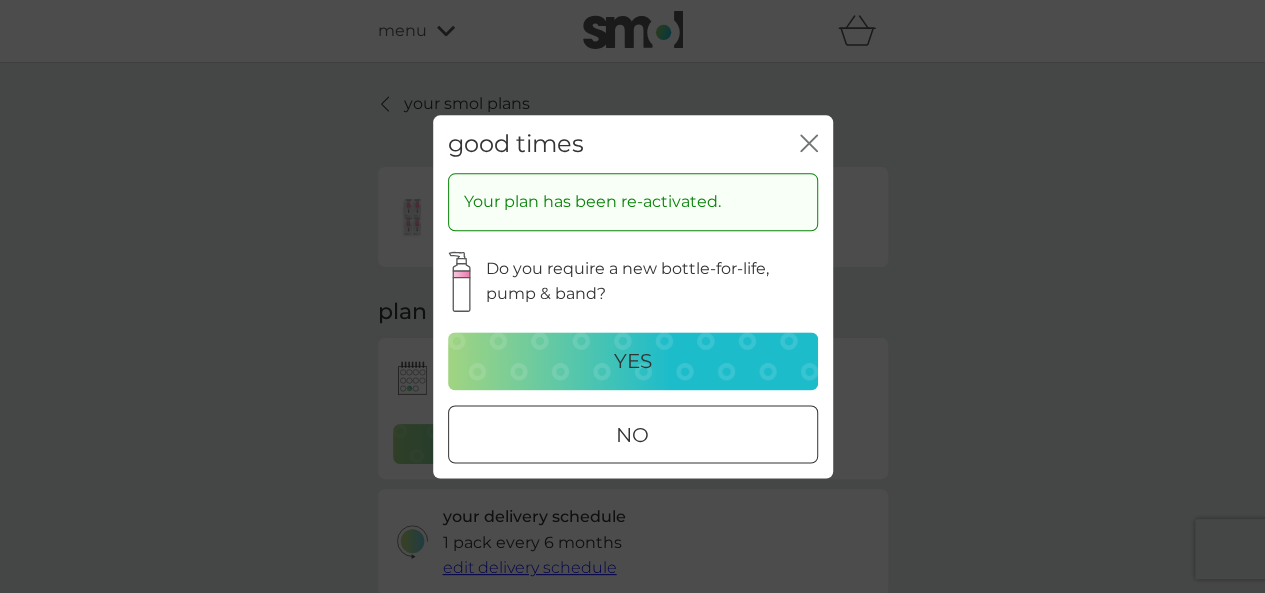 click at bounding box center [633, 435] 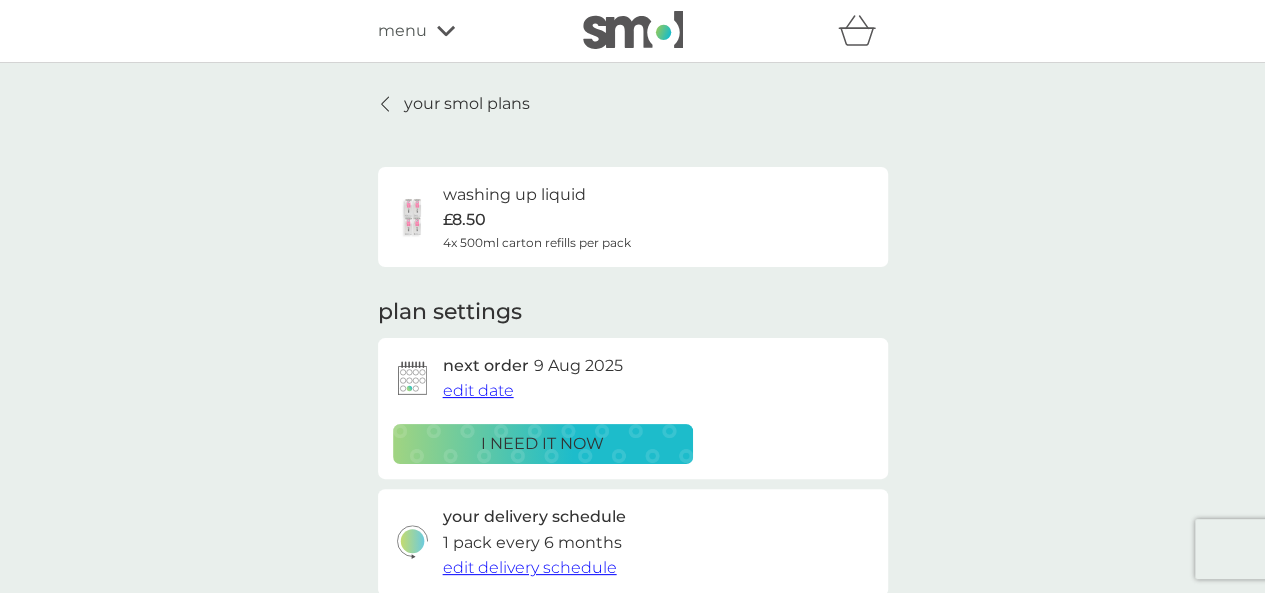 click on "i need it now" at bounding box center (542, 444) 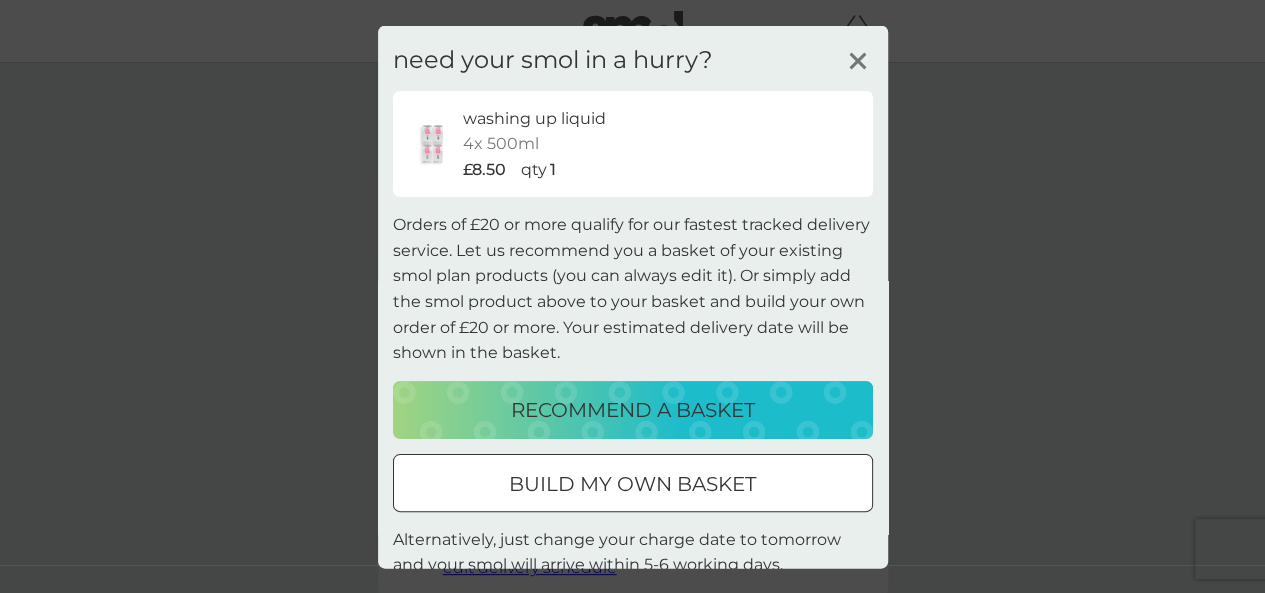 scroll, scrollTop: 54, scrollLeft: 0, axis: vertical 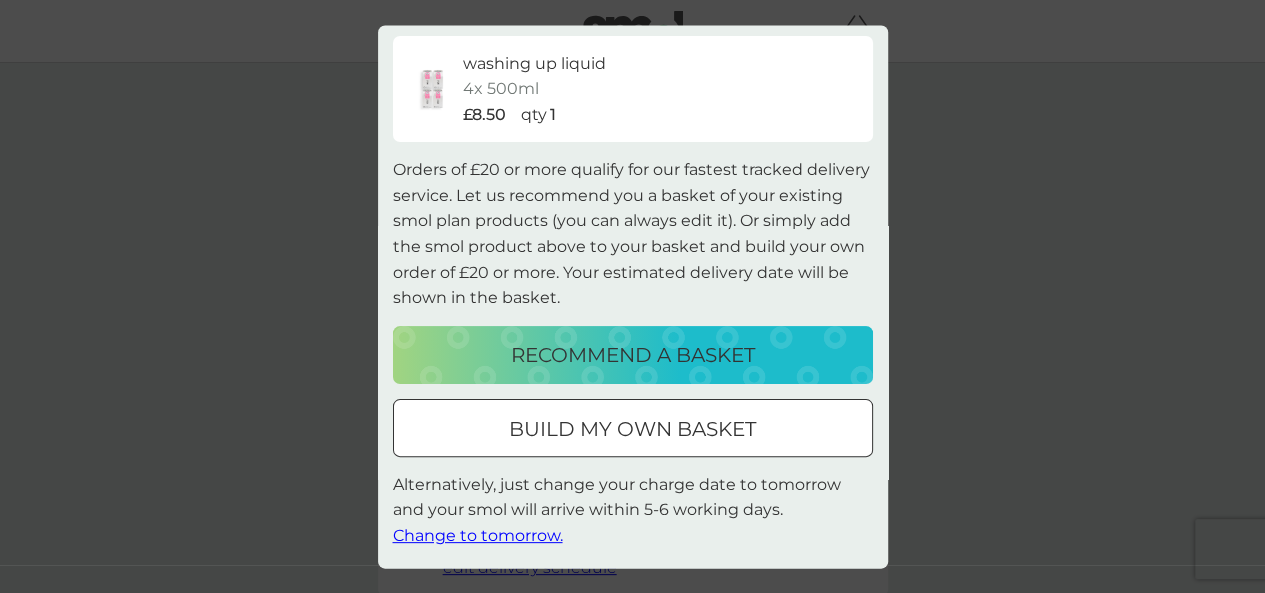 click at bounding box center [633, 429] 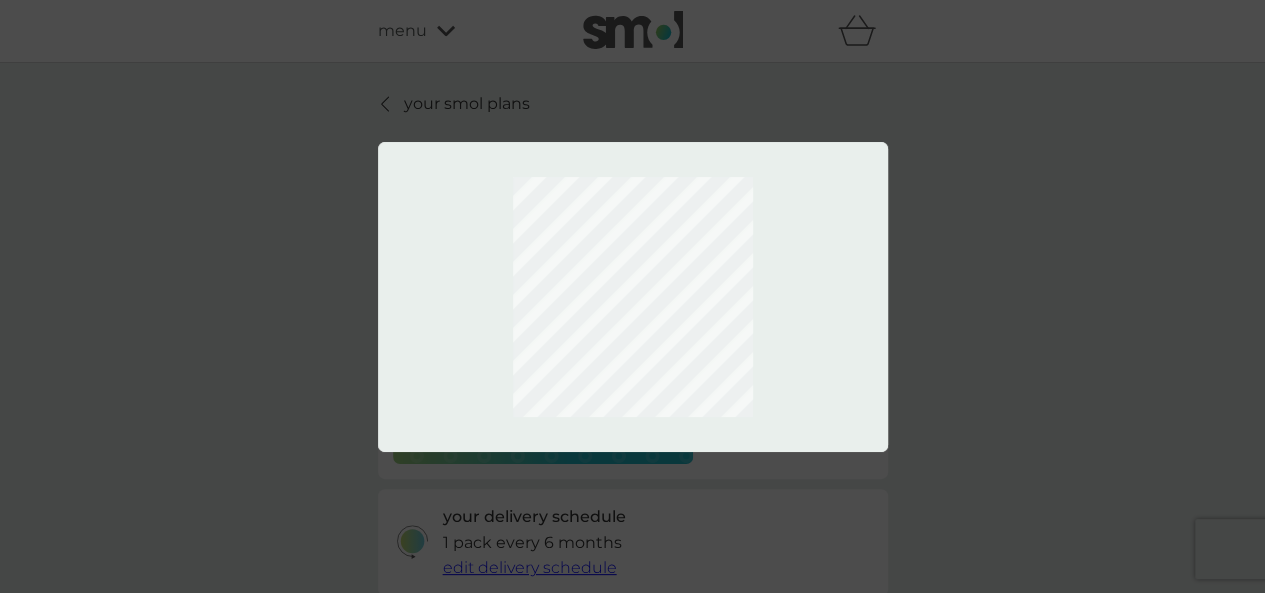 scroll, scrollTop: 0, scrollLeft: 0, axis: both 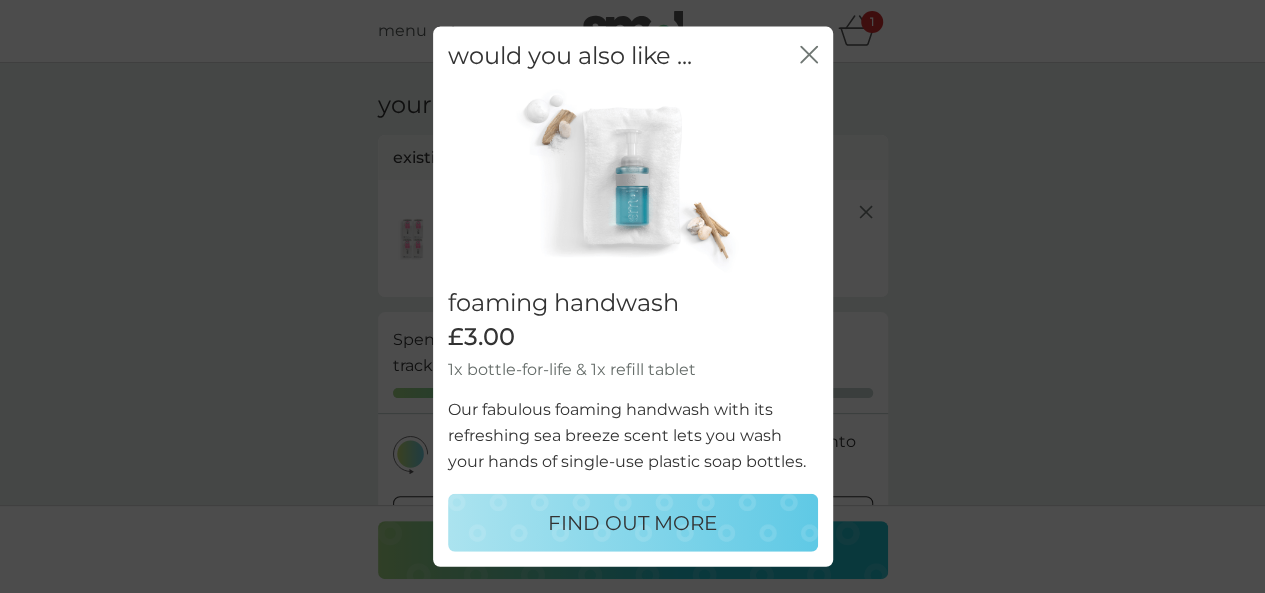 click 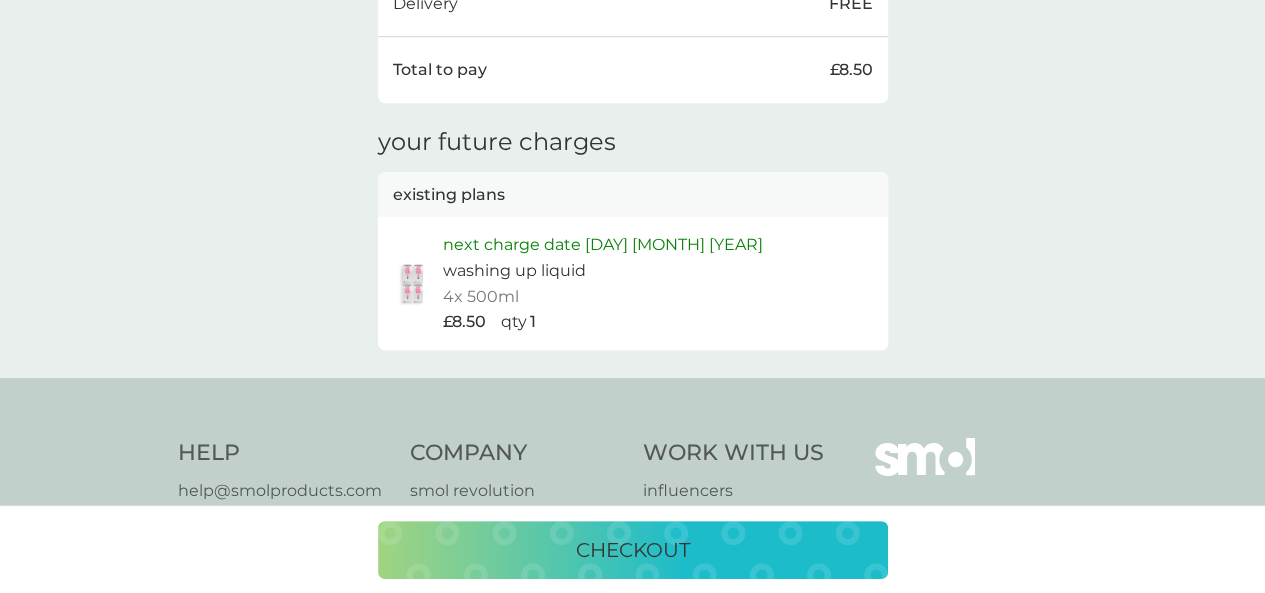 scroll, scrollTop: 745, scrollLeft: 0, axis: vertical 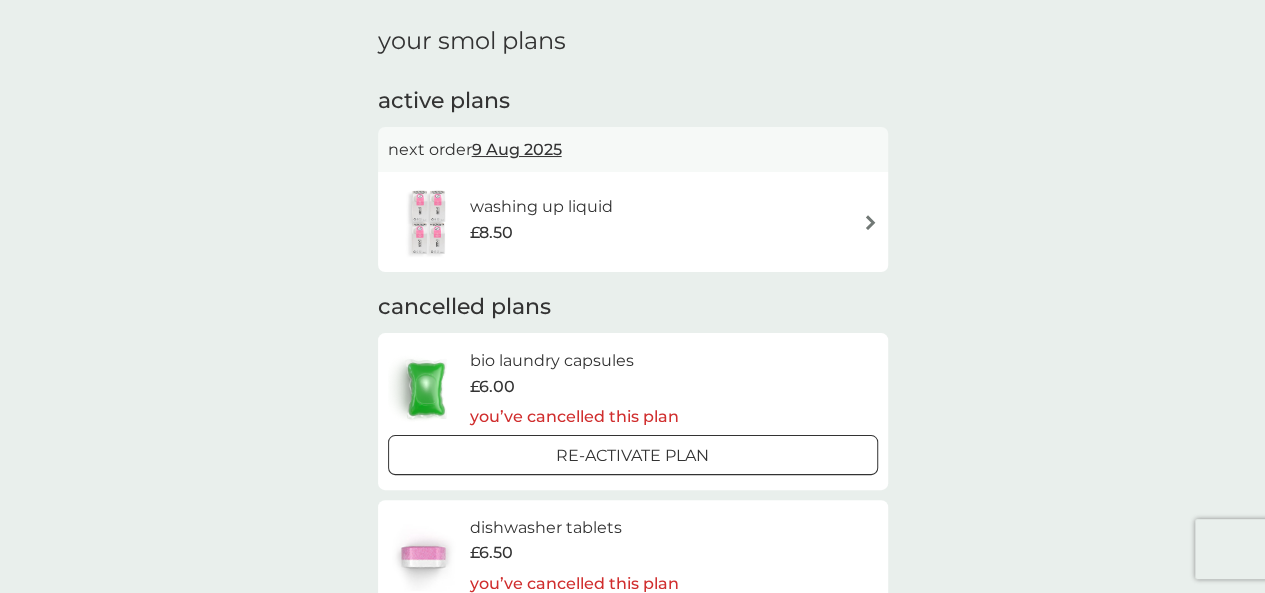 click on "washing up liquid £8.50" at bounding box center (633, 222) 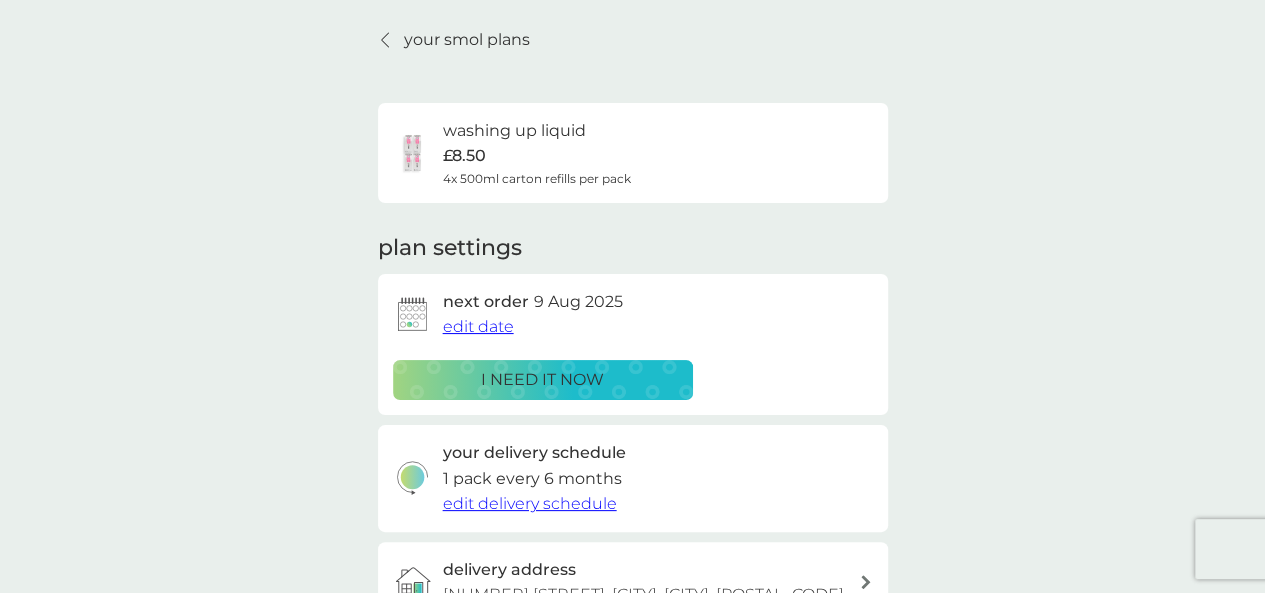 scroll, scrollTop: 0, scrollLeft: 0, axis: both 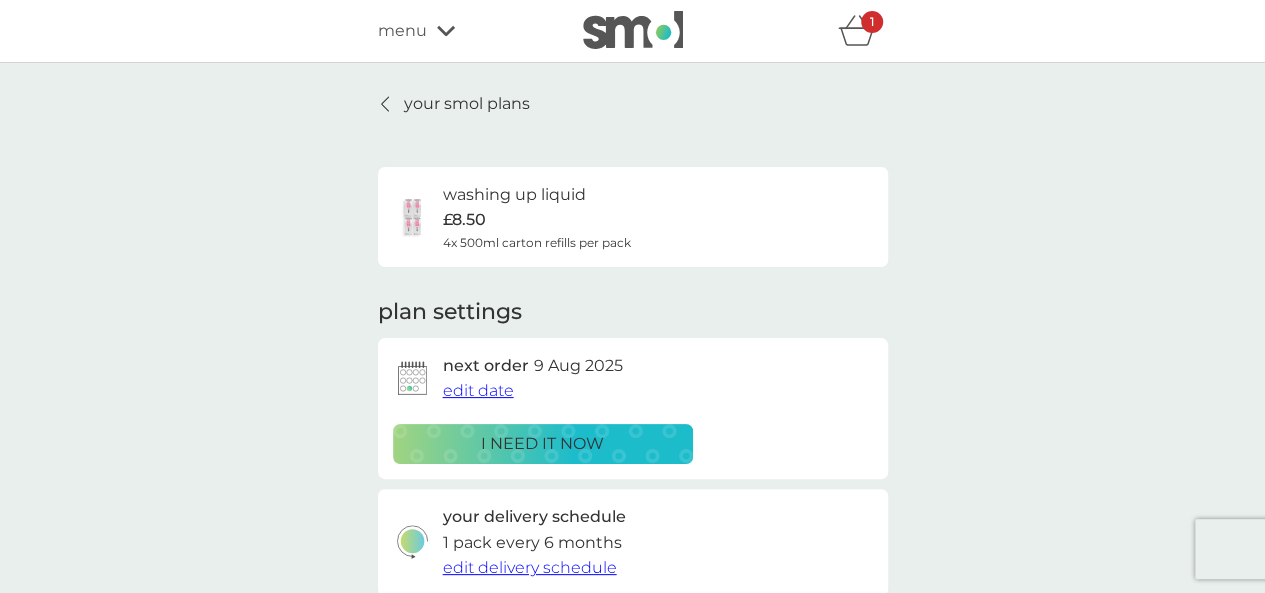 click on "i need it now" at bounding box center (543, 444) 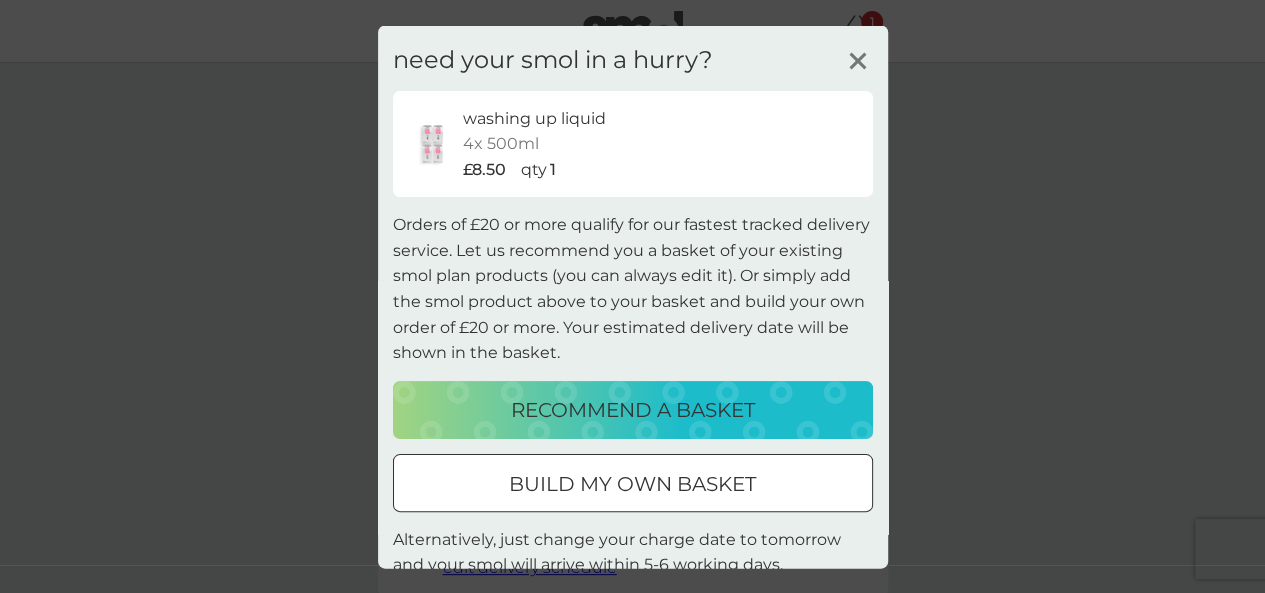 click 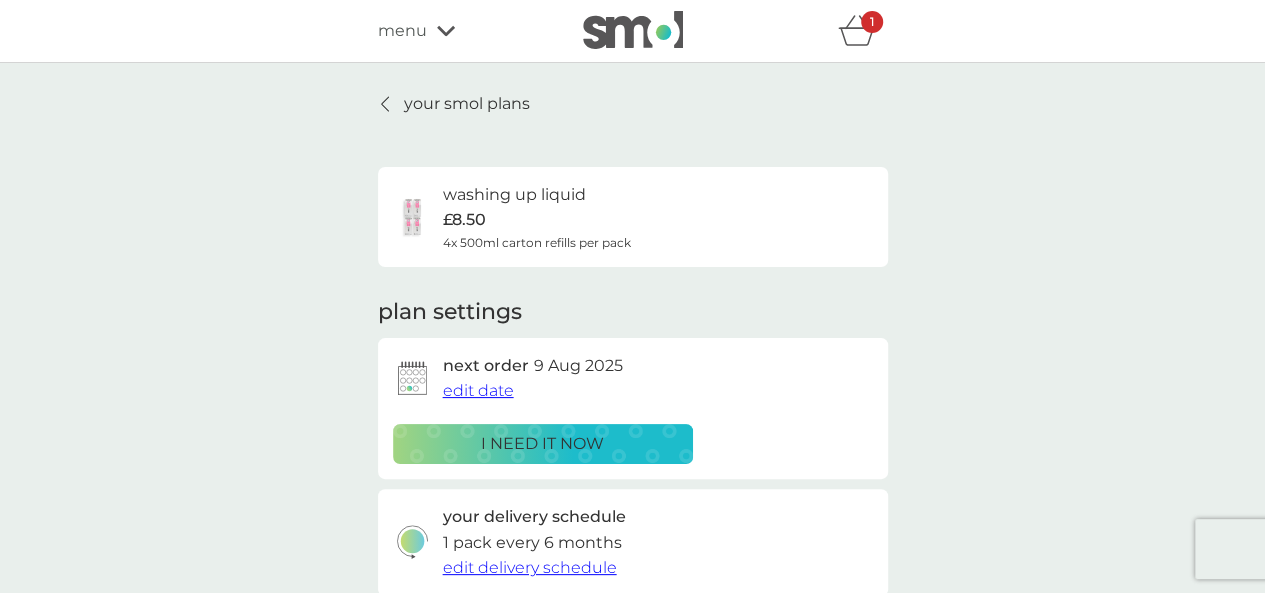click 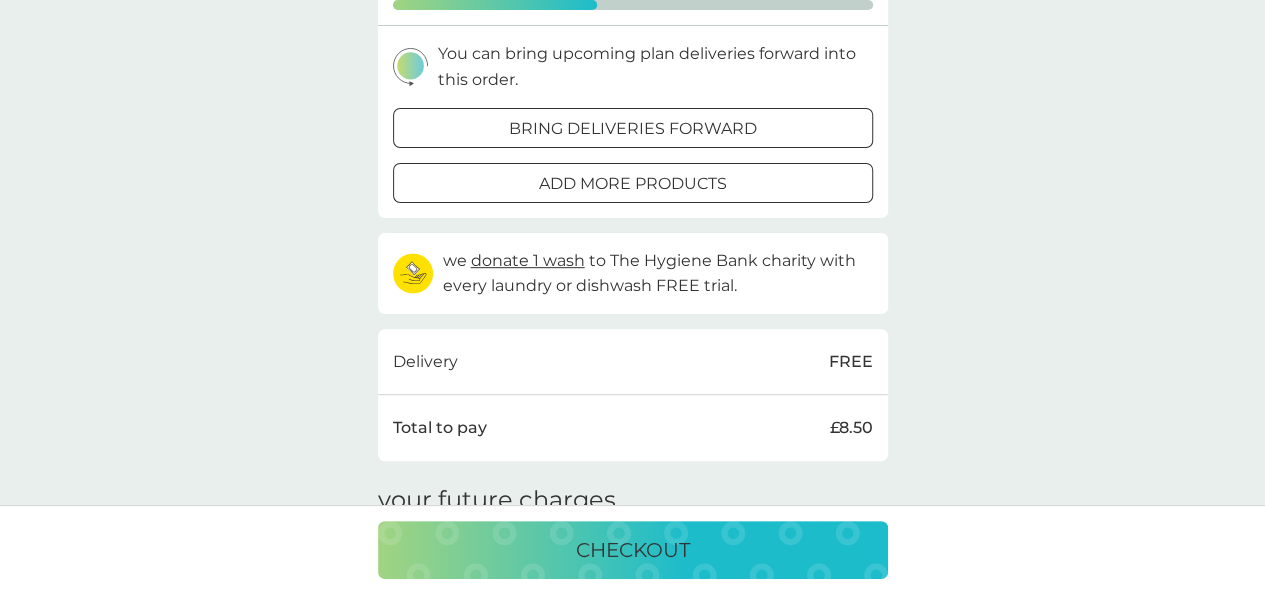 scroll, scrollTop: 104, scrollLeft: 0, axis: vertical 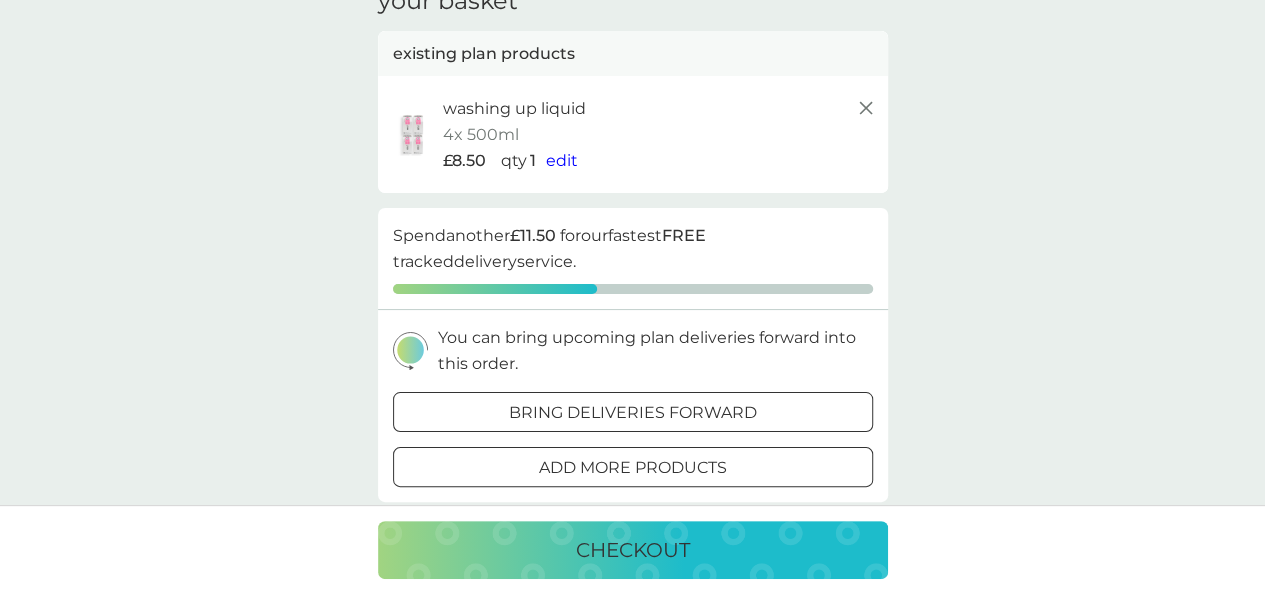 click on "checkout" at bounding box center [633, 550] 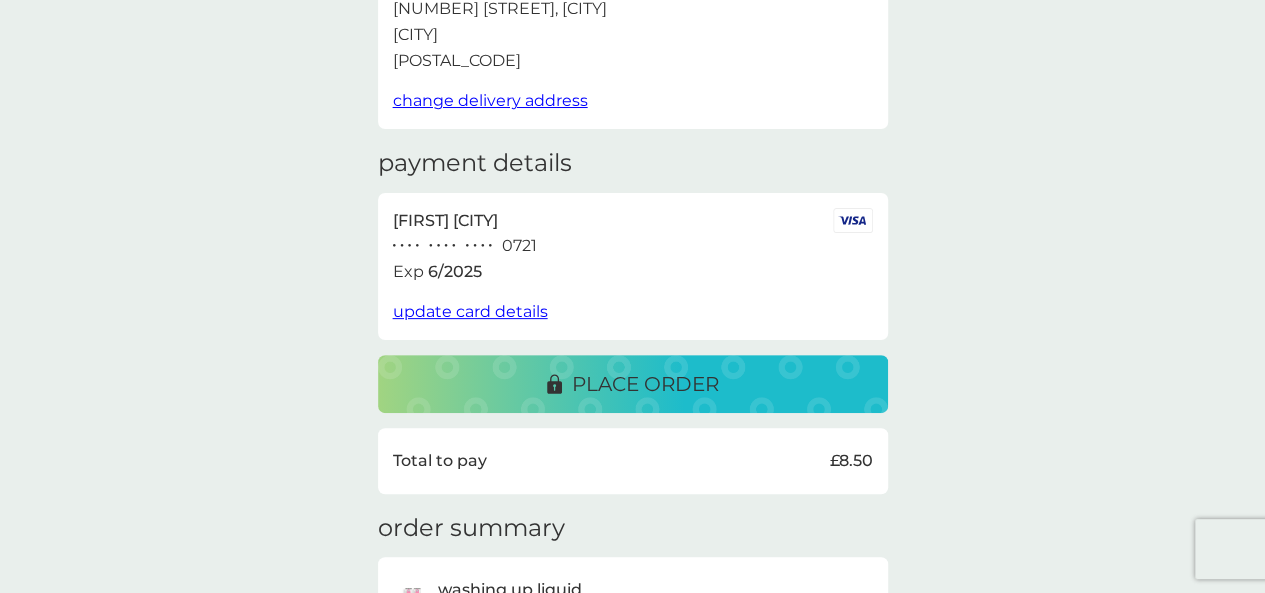 scroll, scrollTop: 180, scrollLeft: 0, axis: vertical 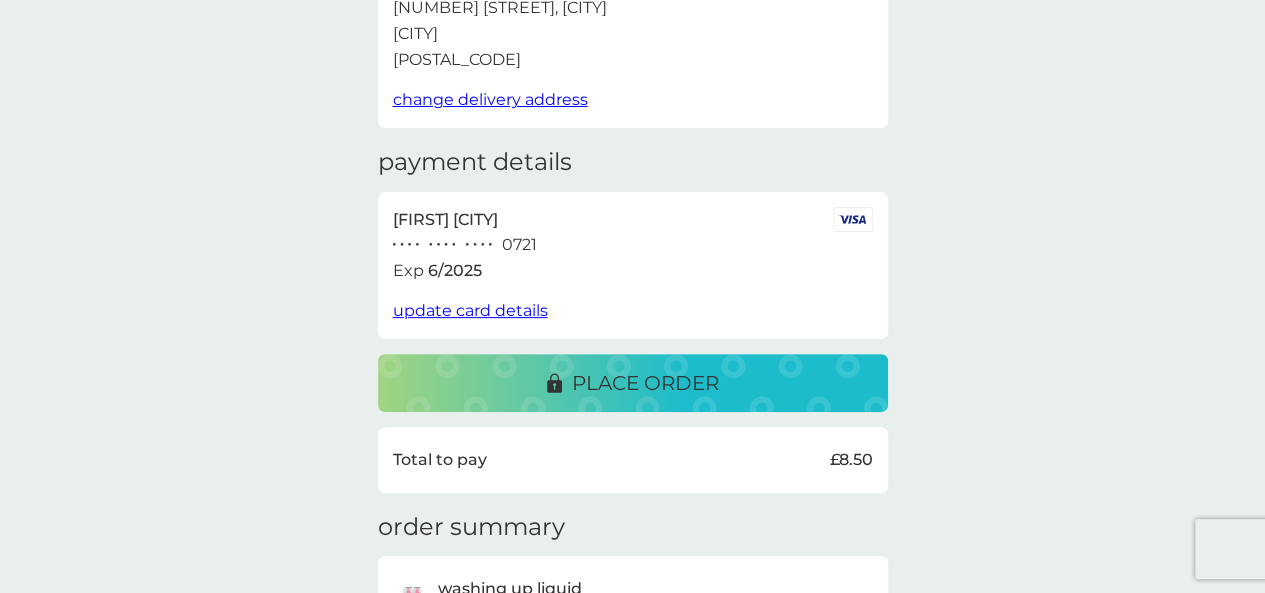 click on "update card details" at bounding box center [470, 310] 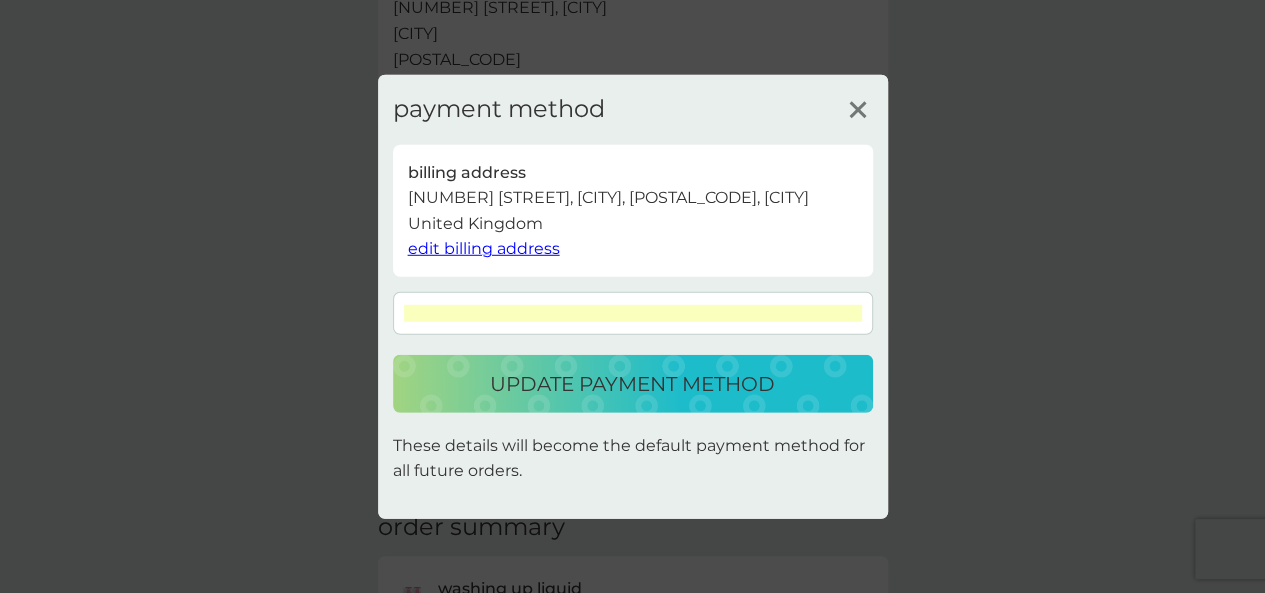 click on "update payment method" at bounding box center (632, 384) 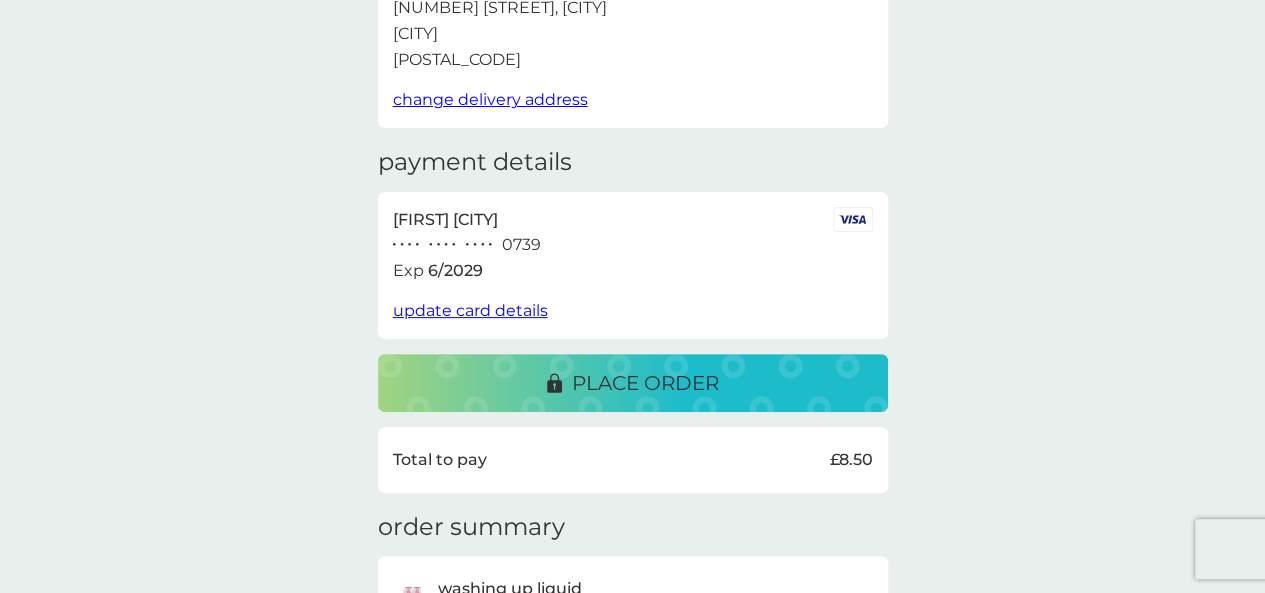 click on "place order" at bounding box center (645, 383) 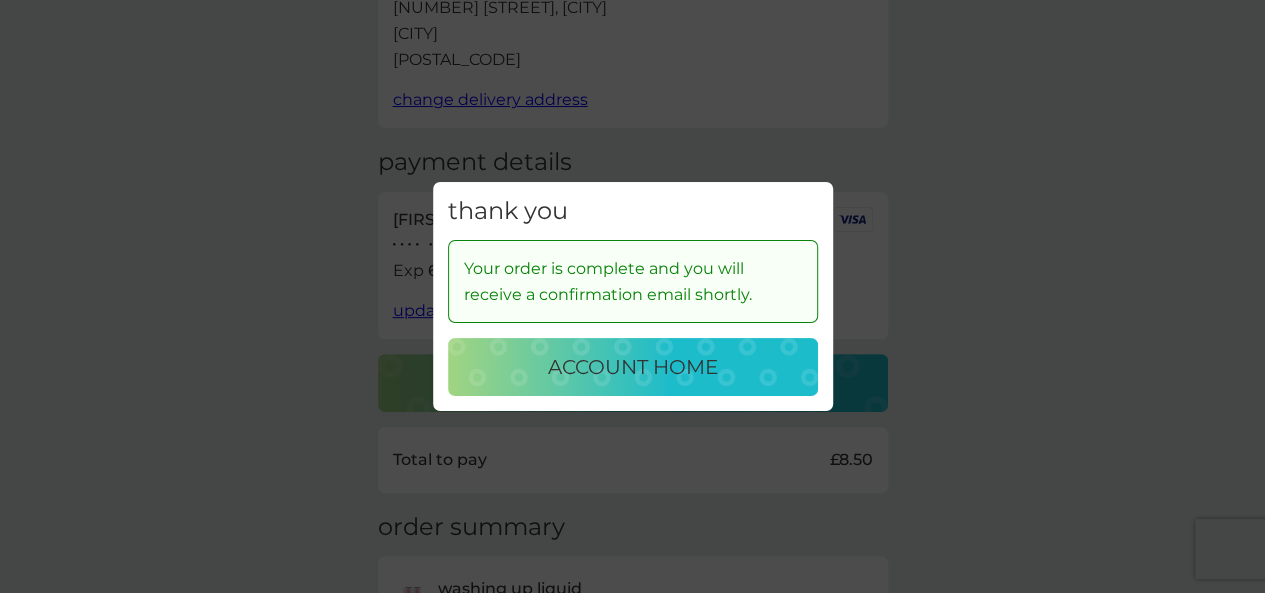 click on "account home" at bounding box center (633, 367) 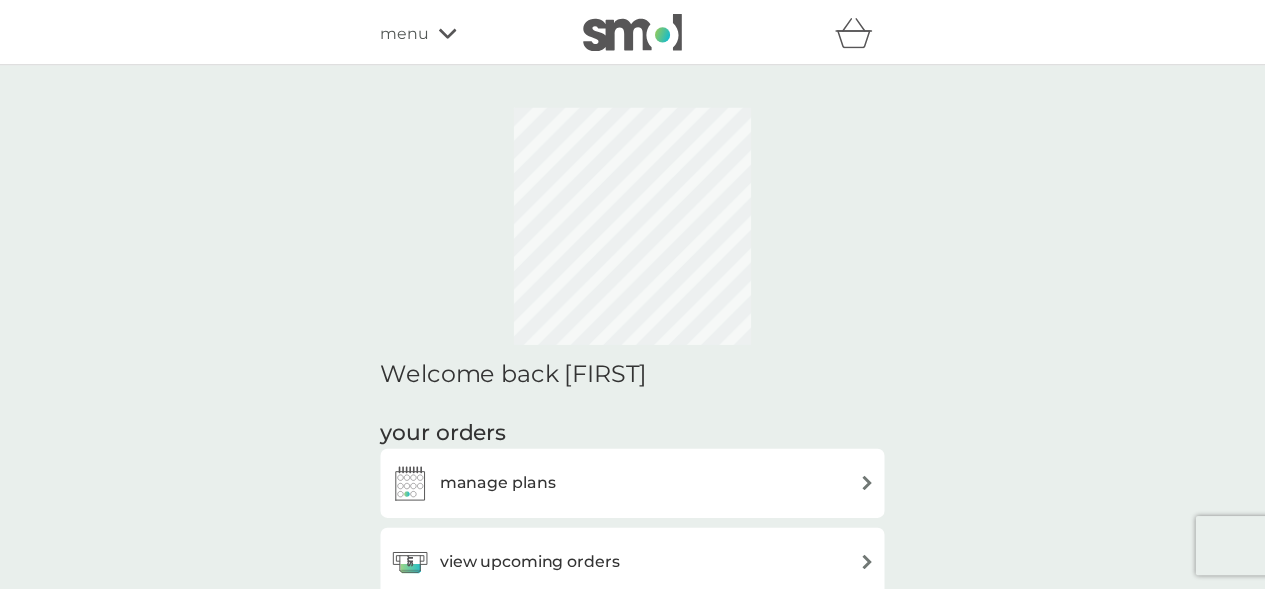 scroll, scrollTop: 0, scrollLeft: 0, axis: both 